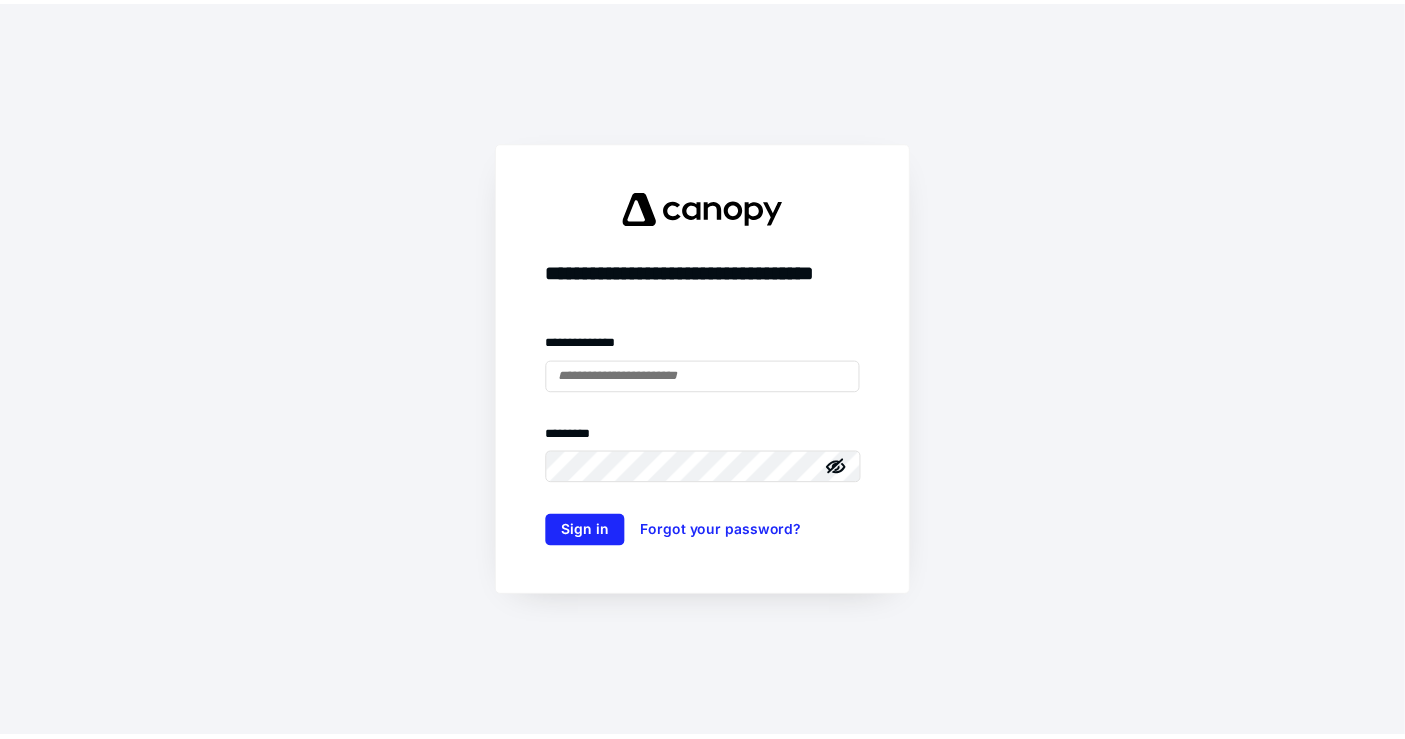 scroll, scrollTop: 0, scrollLeft: 0, axis: both 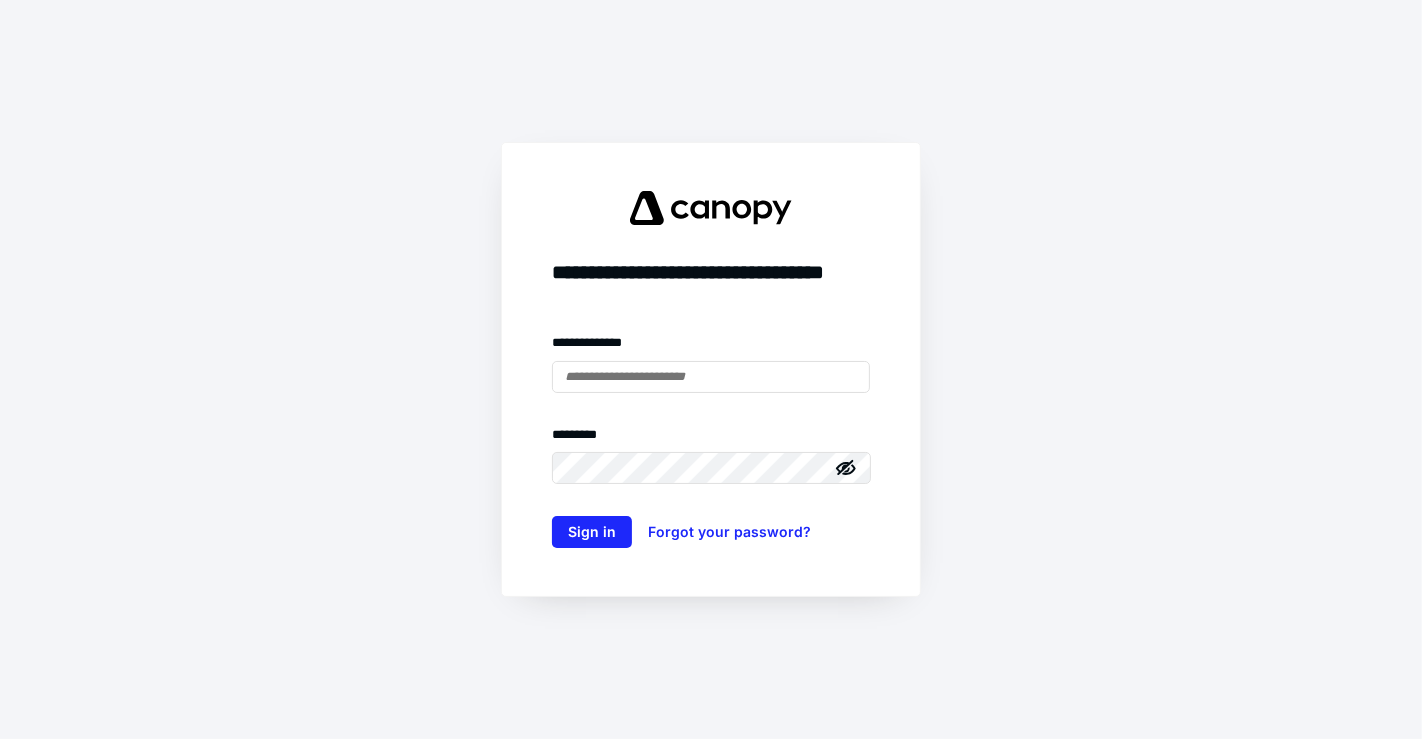 click at bounding box center [0, 0] 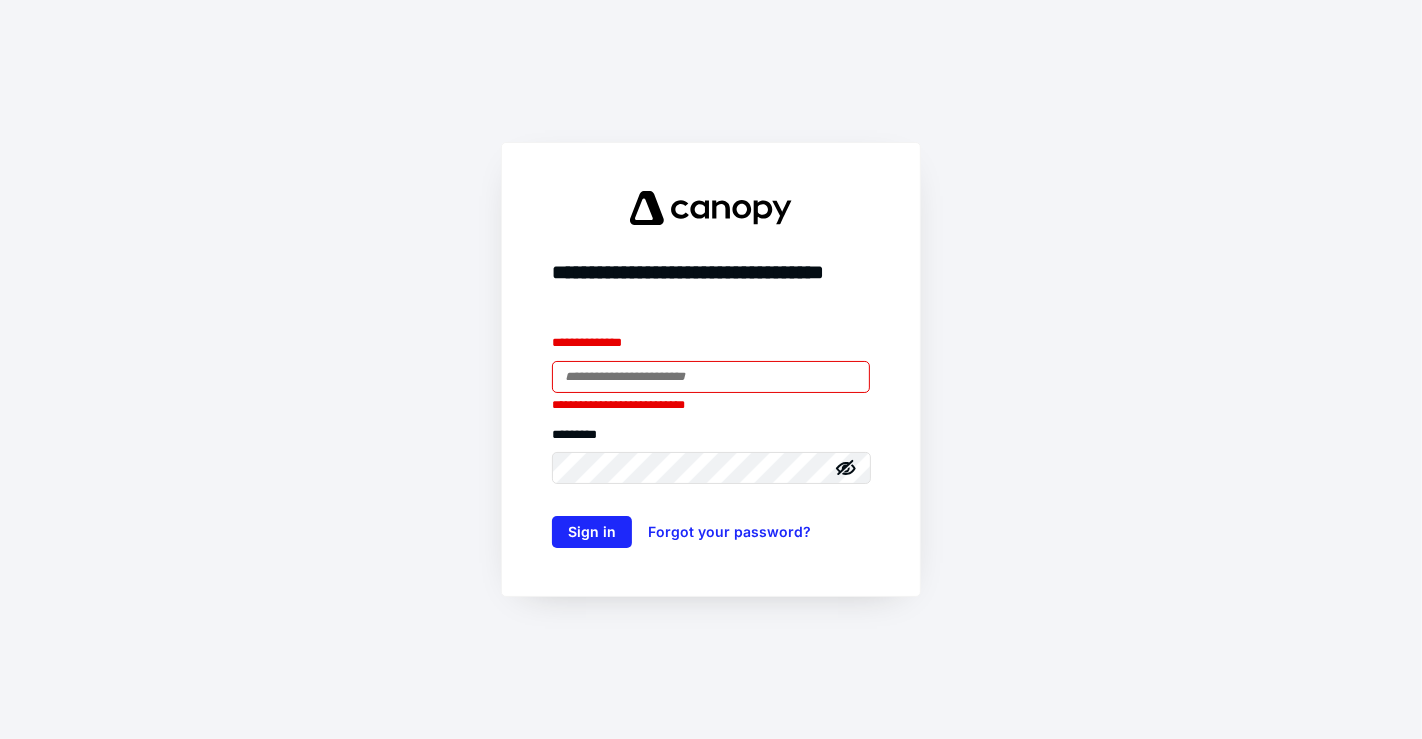 type on "**********" 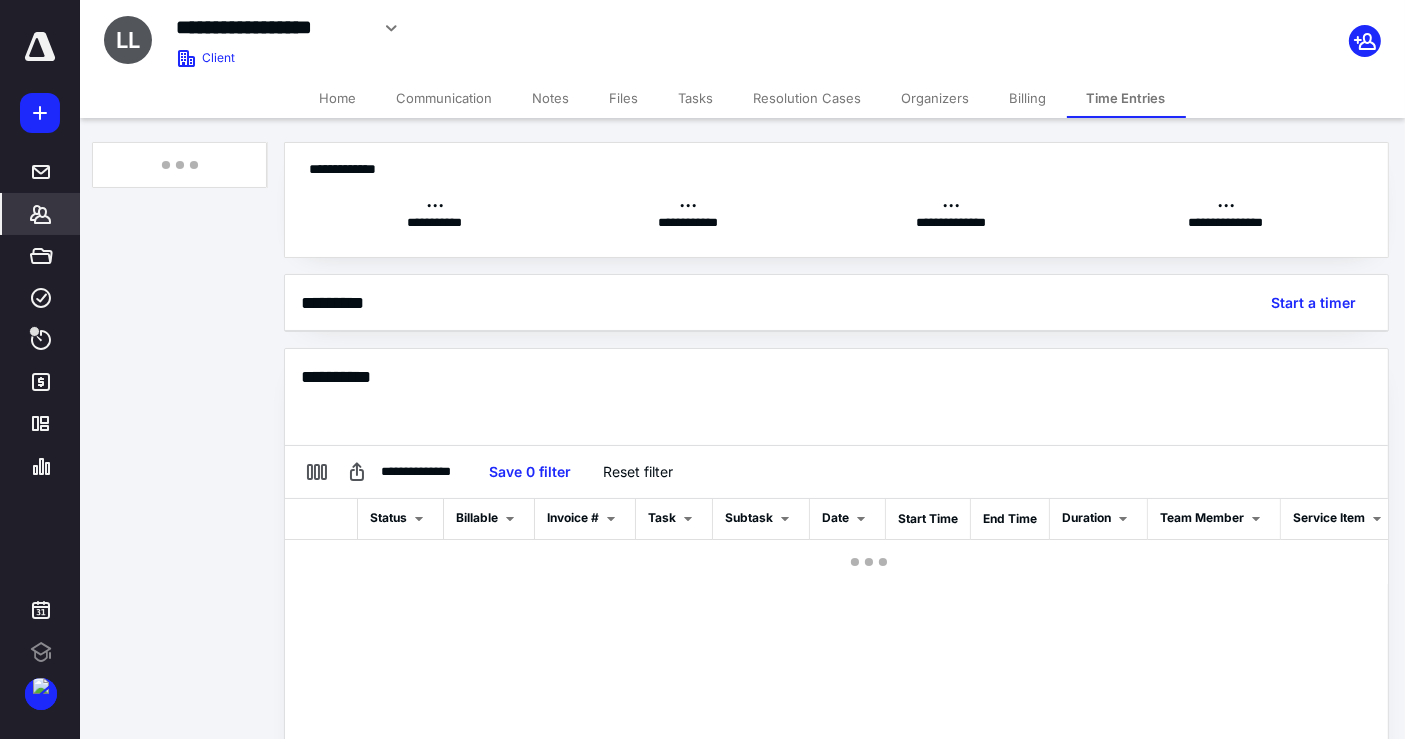scroll, scrollTop: 0, scrollLeft: 0, axis: both 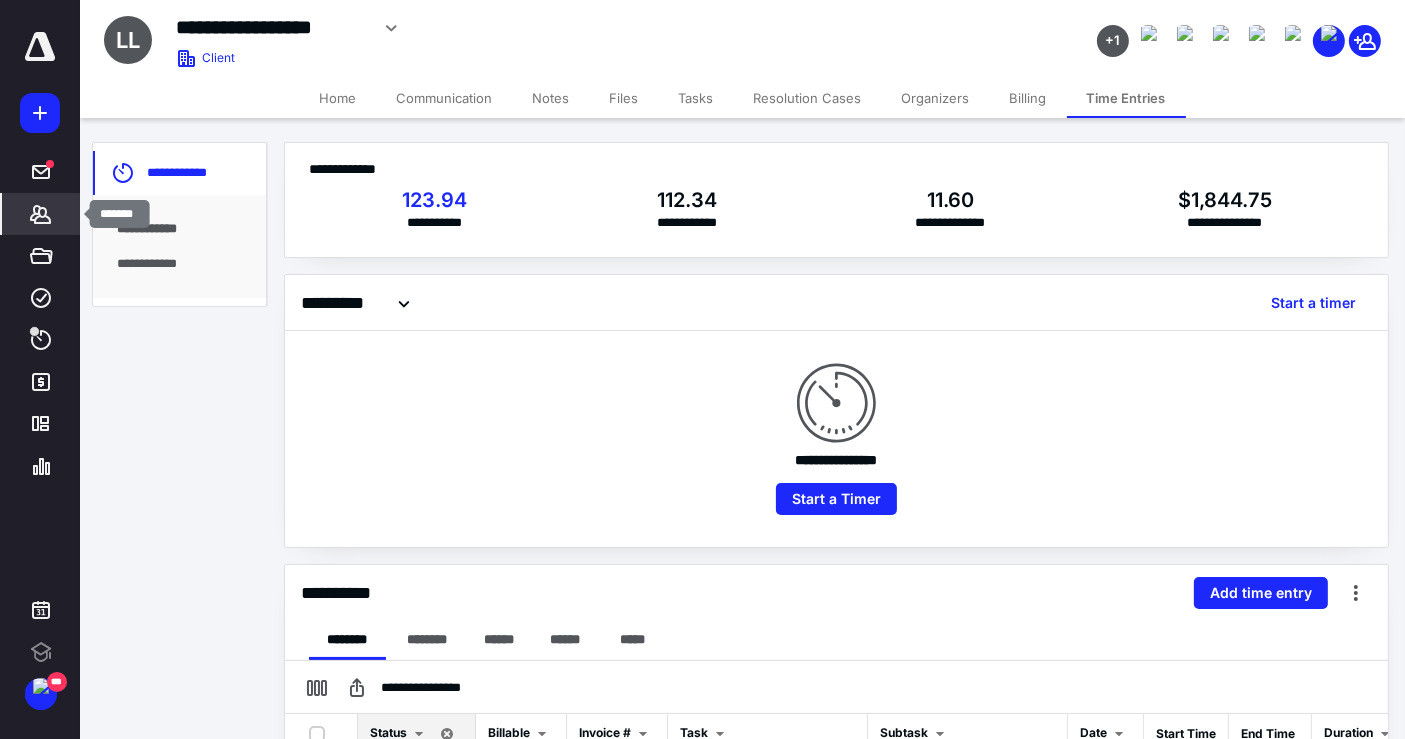 click 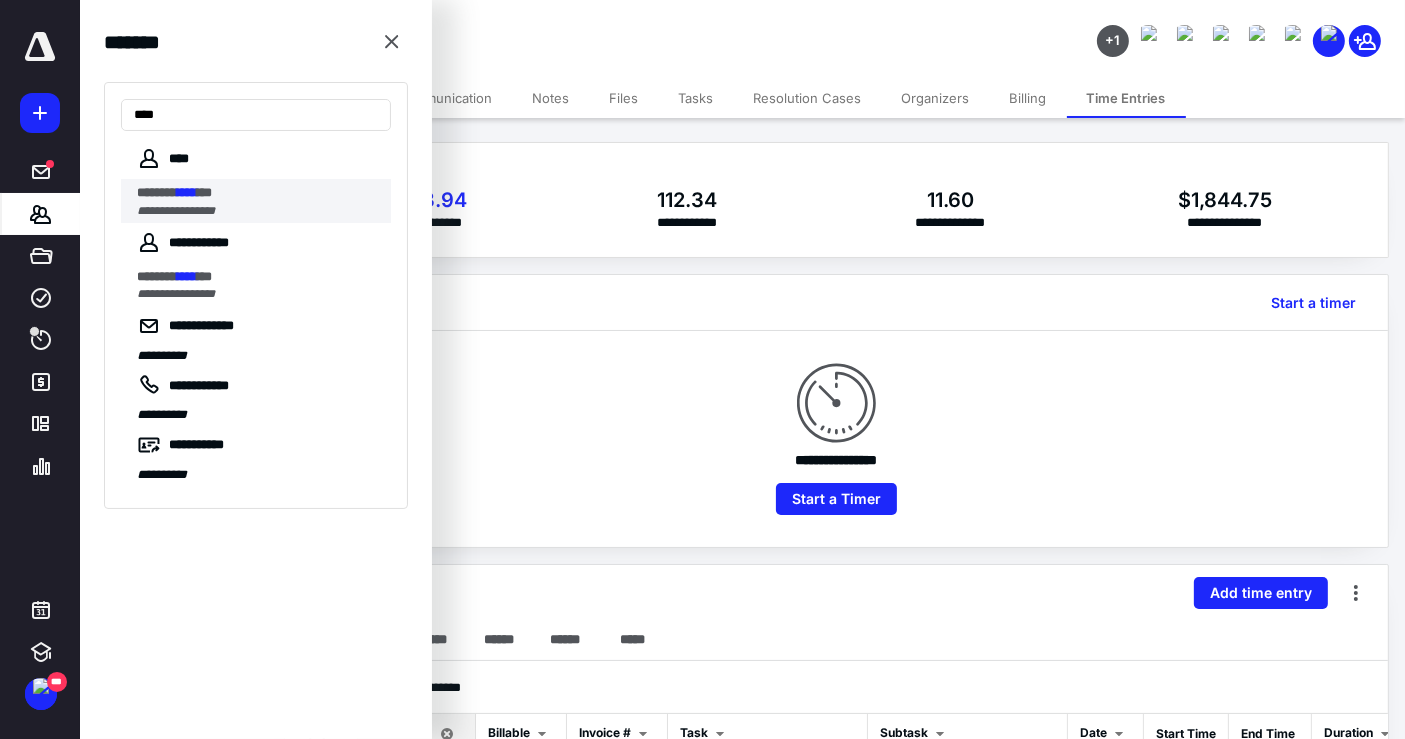 type on "****" 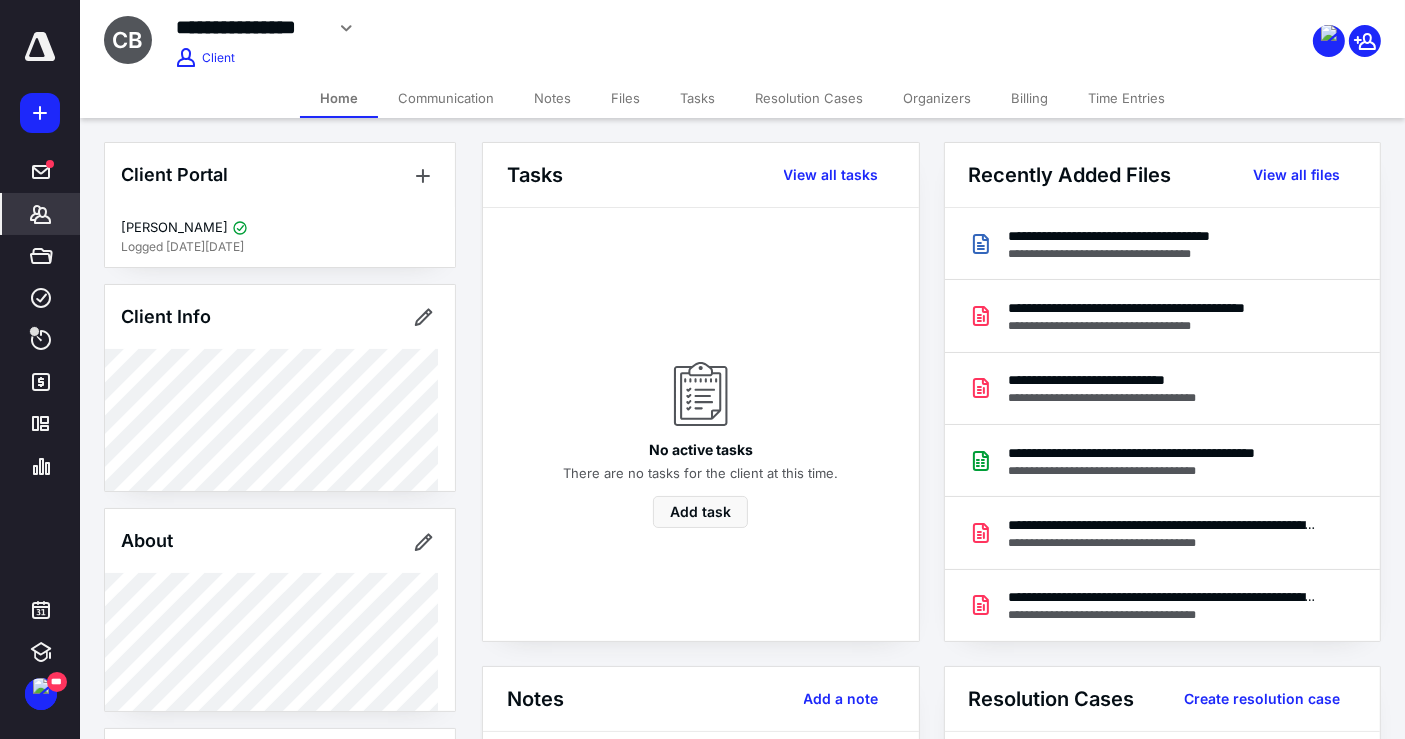 click on "Files" at bounding box center [625, 98] 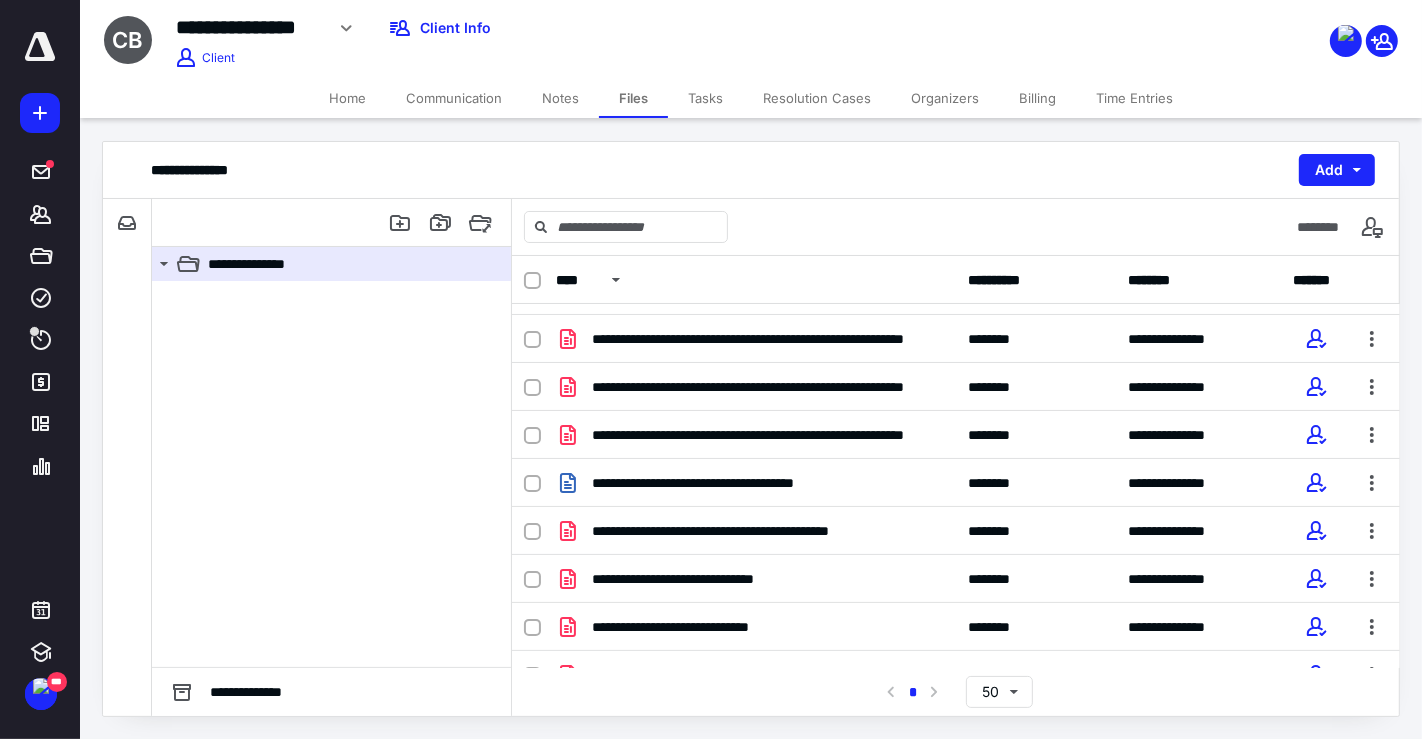 scroll, scrollTop: 42, scrollLeft: 0, axis: vertical 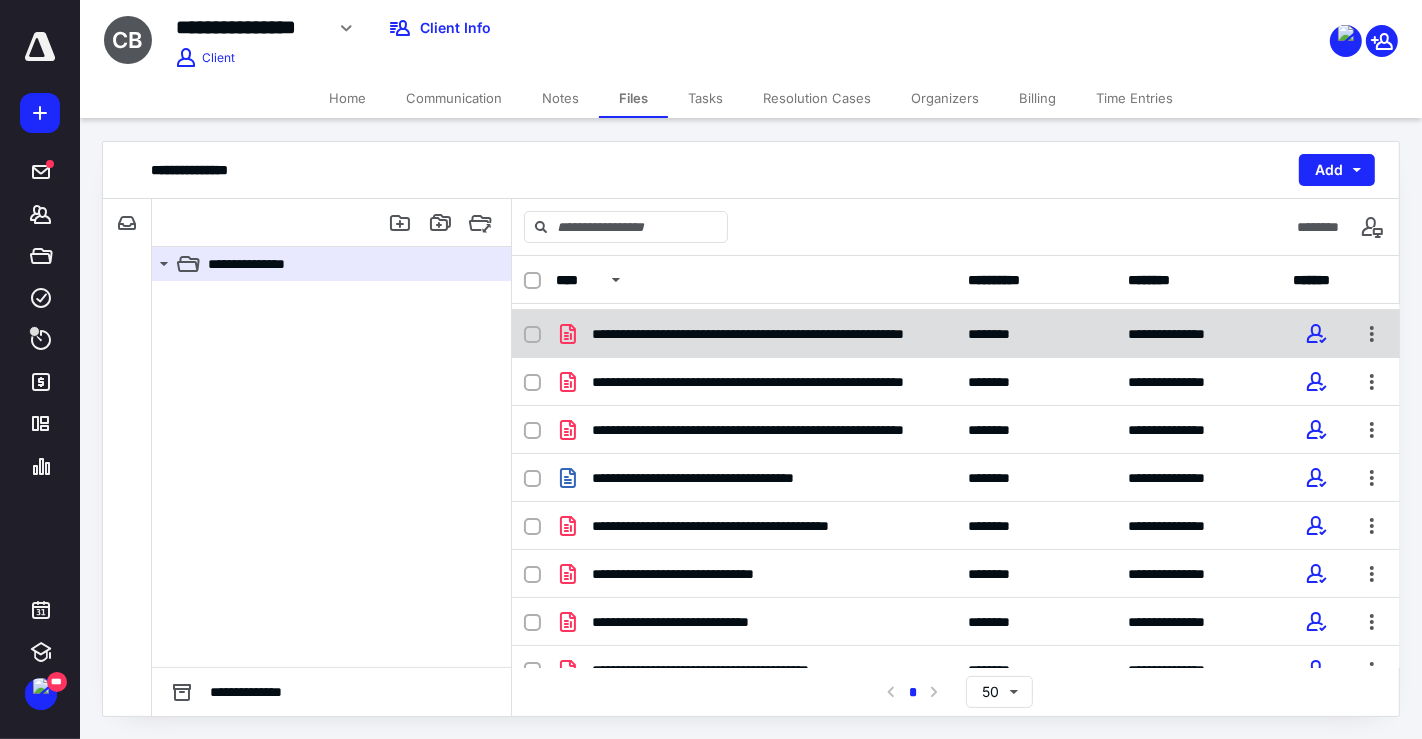 click on "**********" at bounding box center [764, 334] 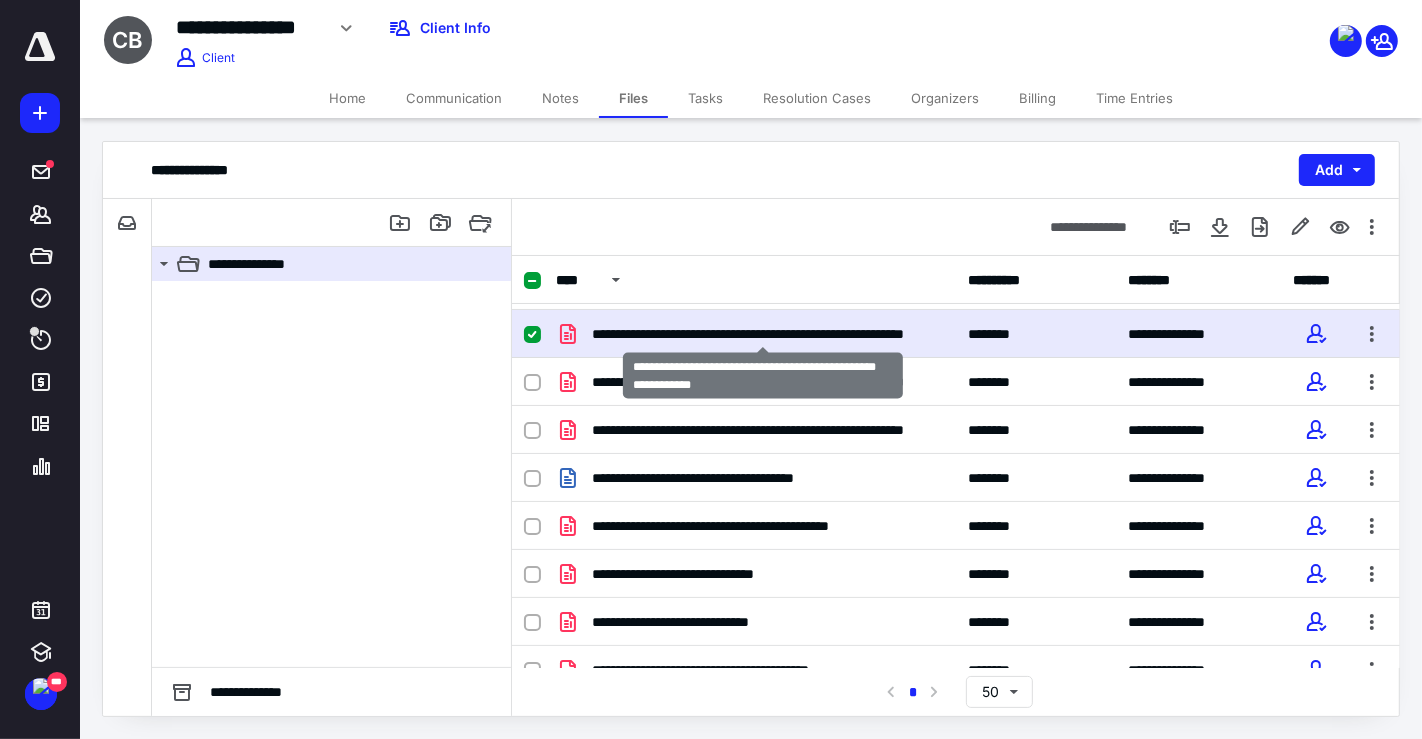 click on "**********" at bounding box center [764, 334] 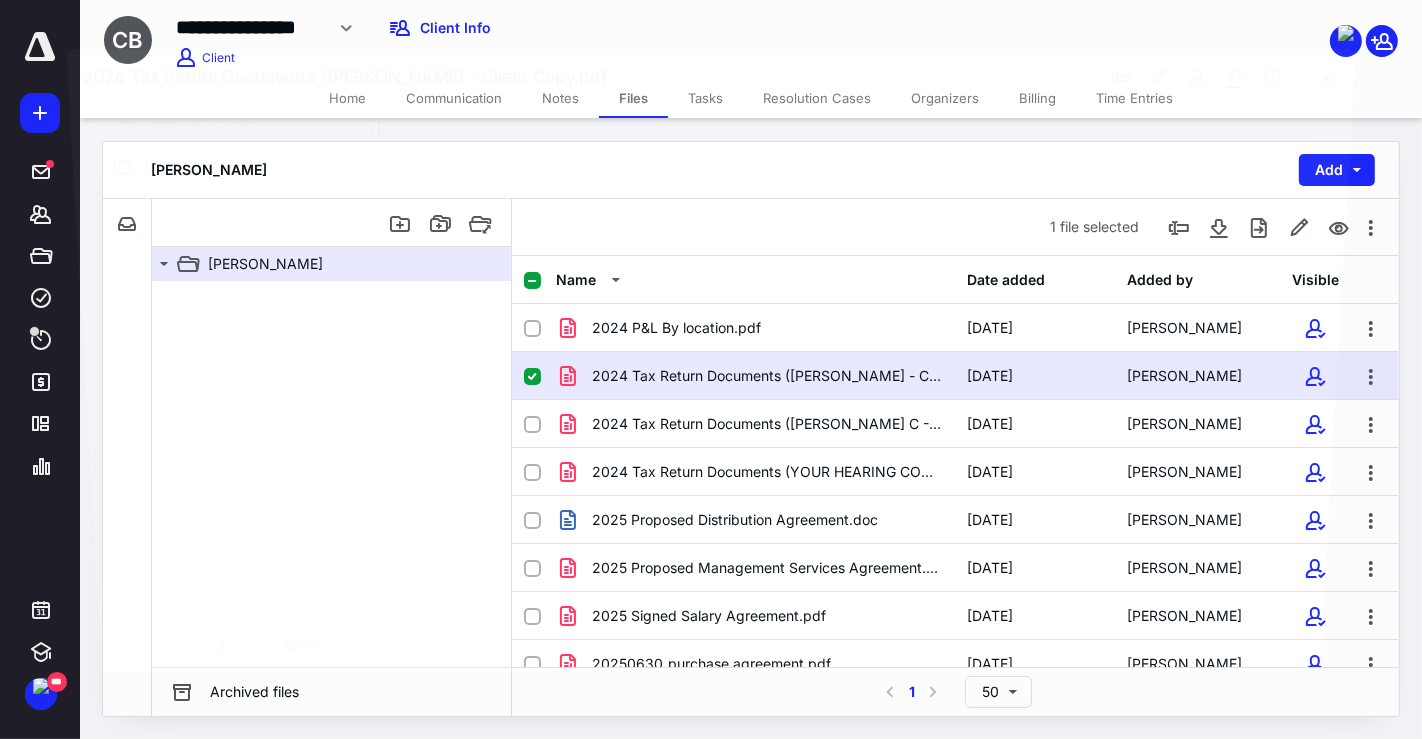 scroll, scrollTop: 42, scrollLeft: 0, axis: vertical 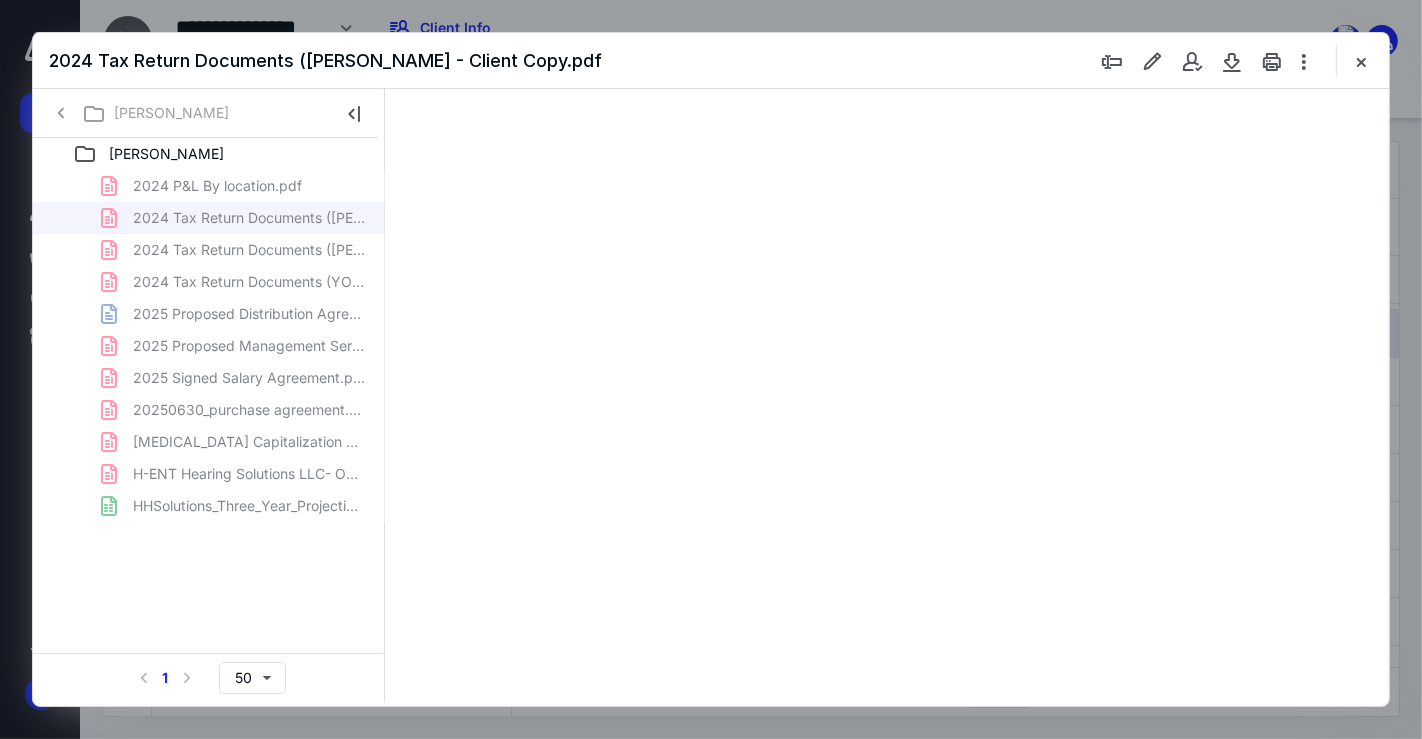 type on "161" 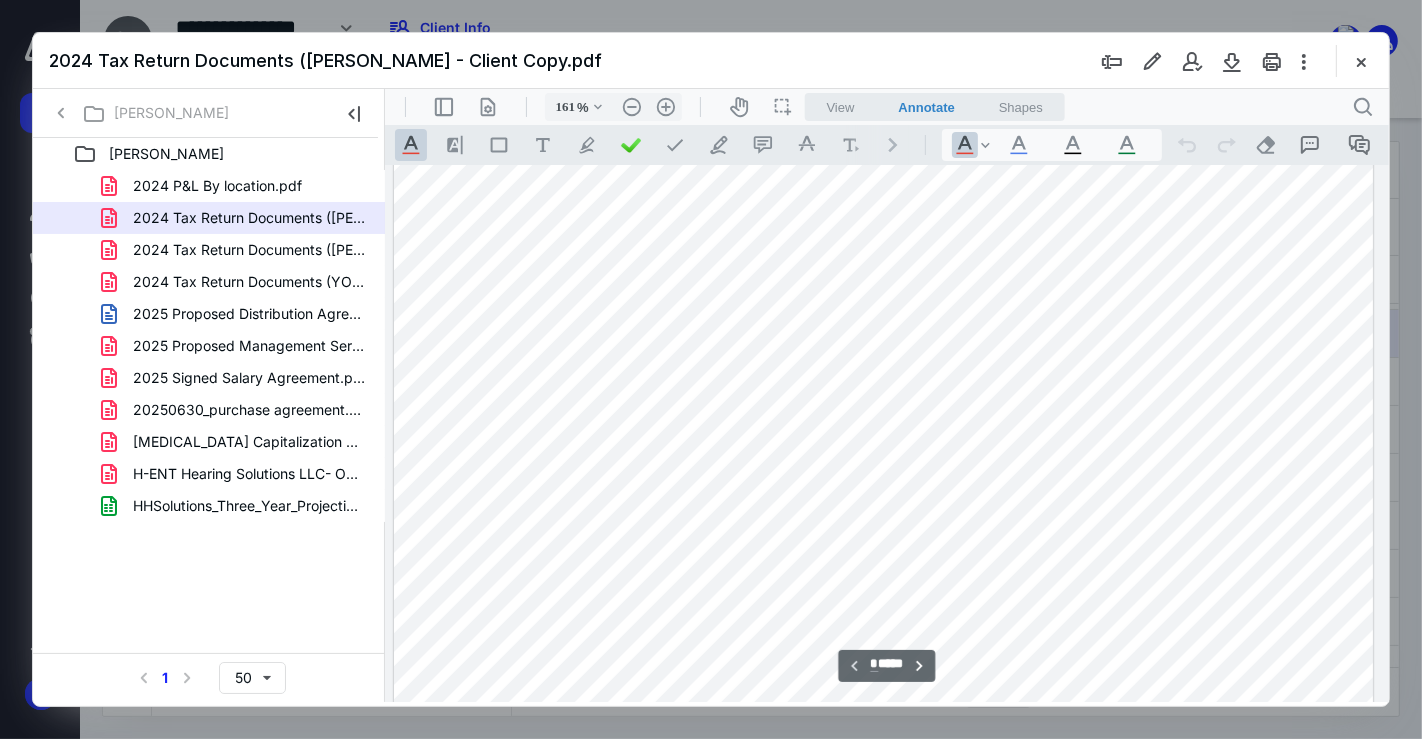 scroll, scrollTop: 475, scrollLeft: 141, axis: both 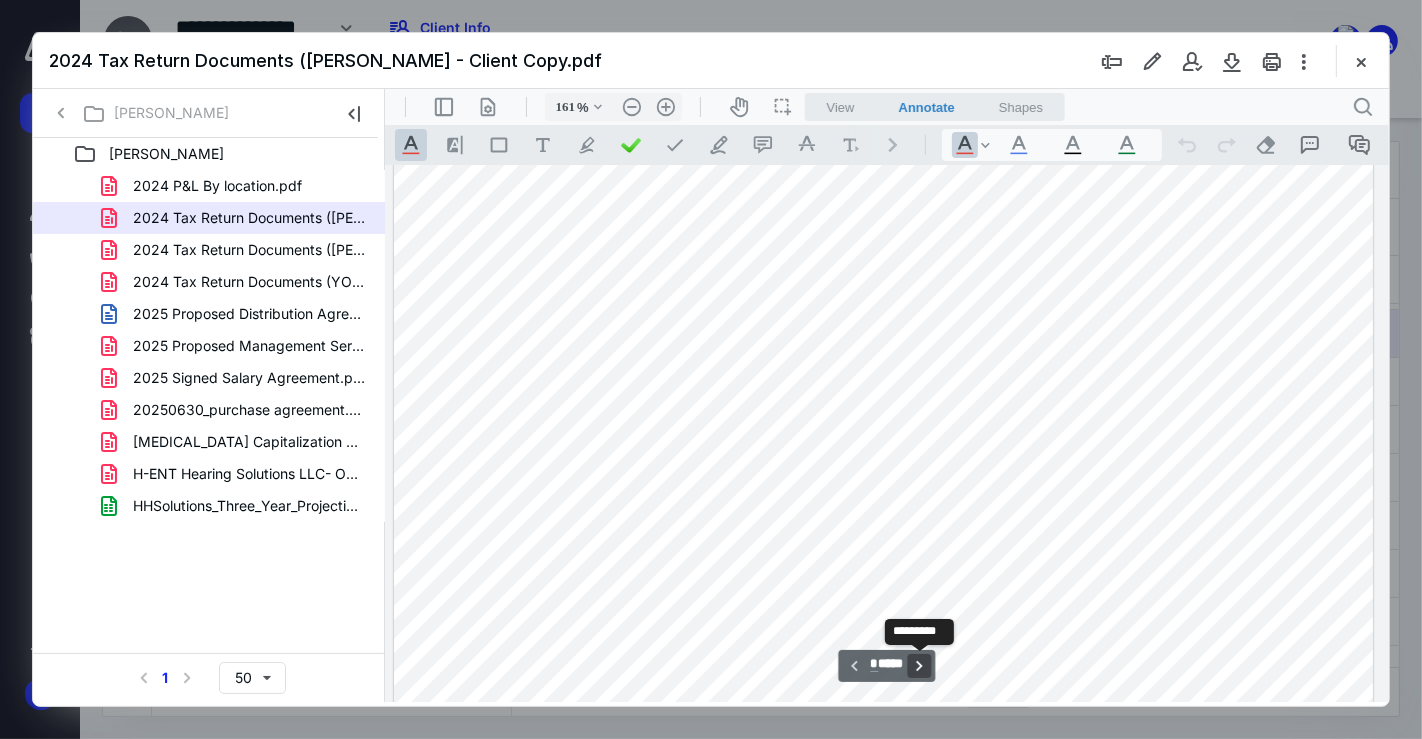 click on "**********" at bounding box center (919, 665) 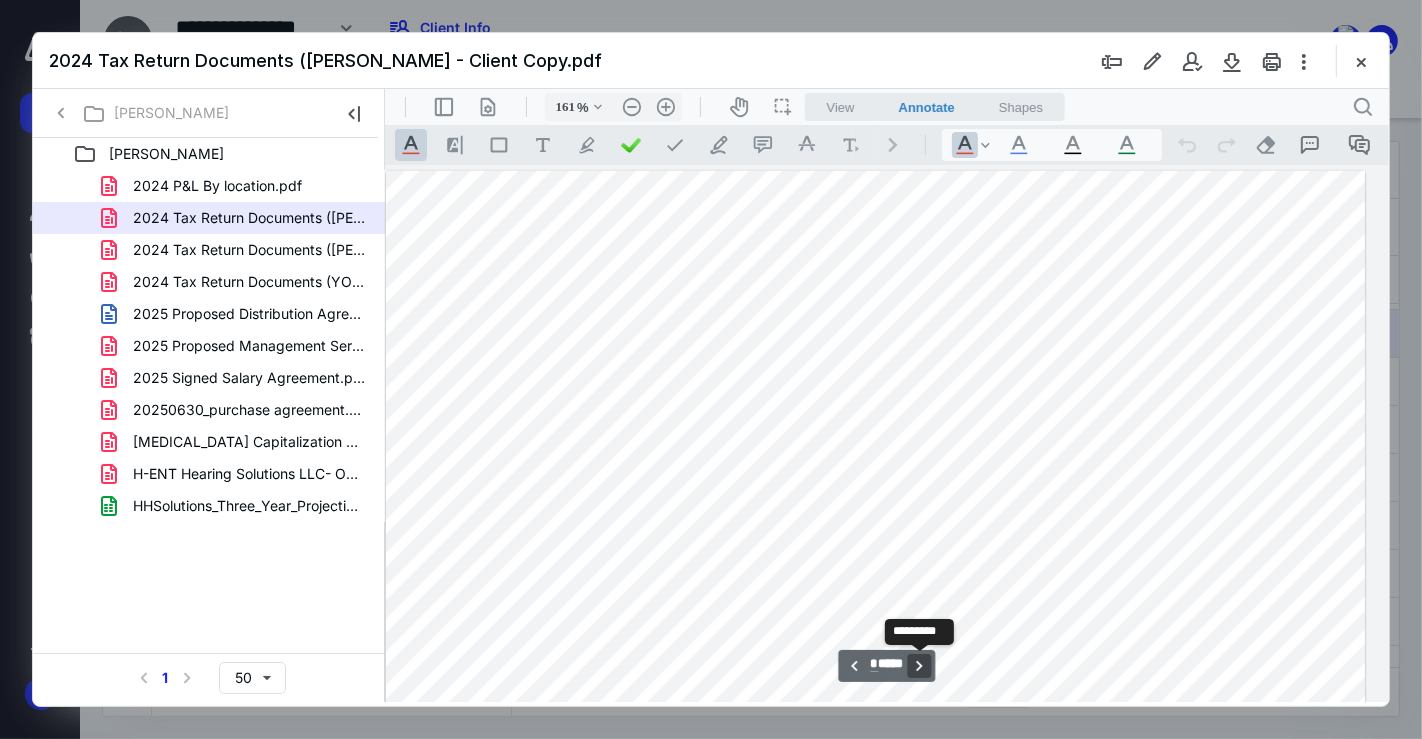 click on "**********" at bounding box center [919, 665] 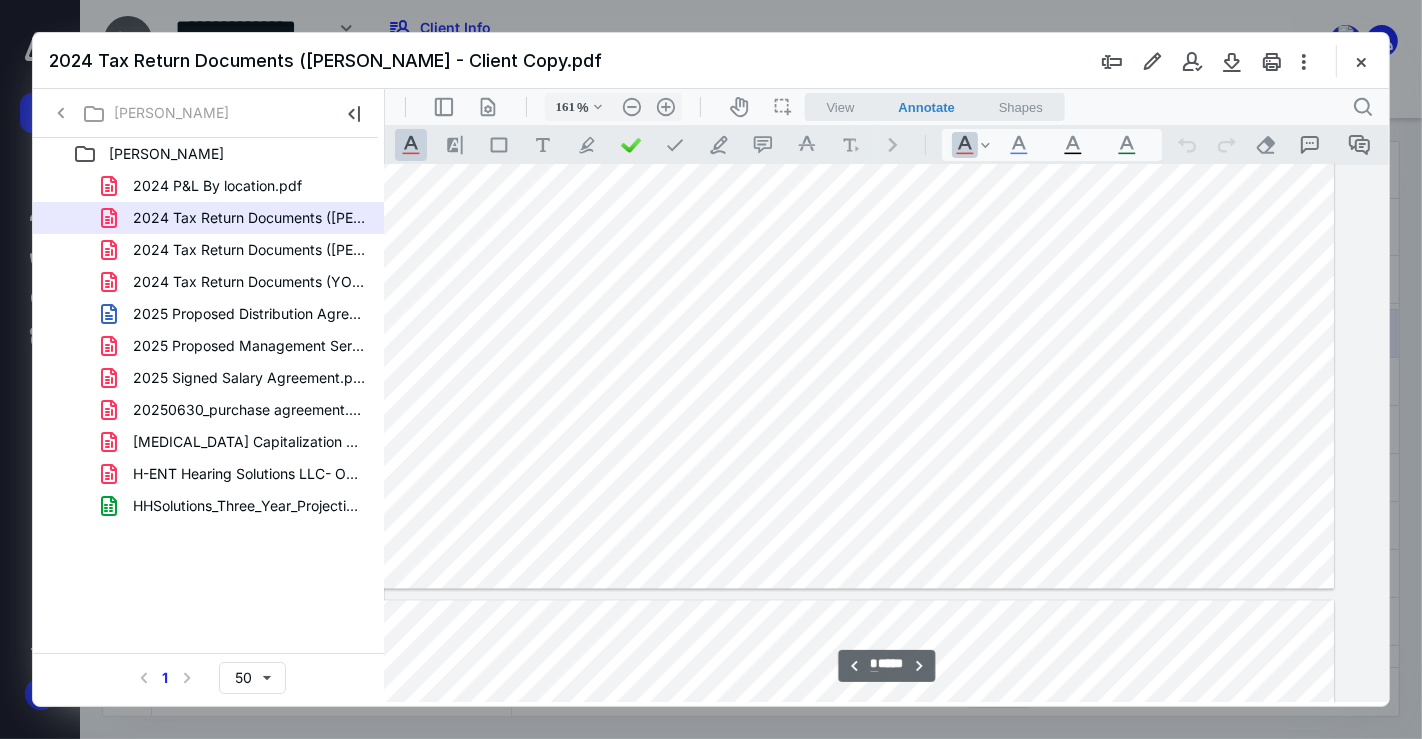 scroll, scrollTop: 3415, scrollLeft: 182, axis: both 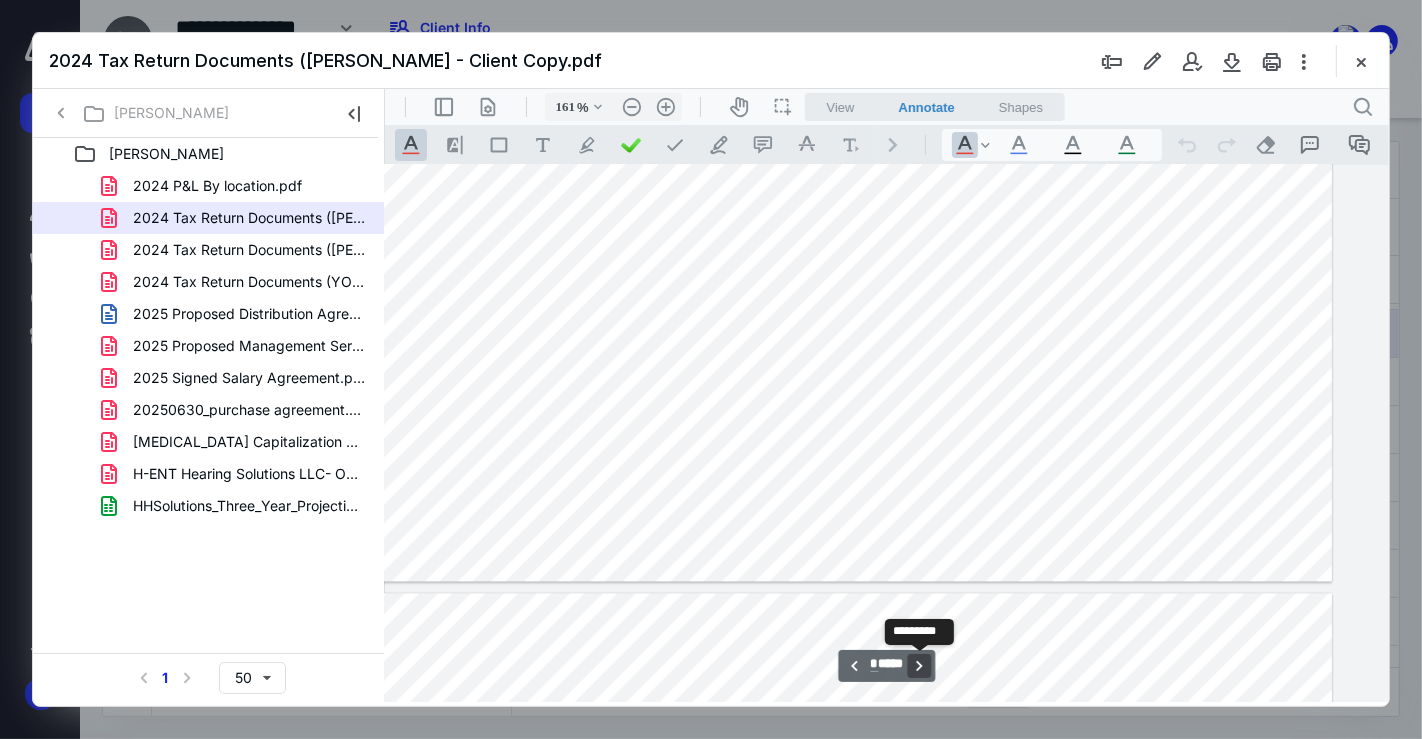 click on "**********" at bounding box center (919, 665) 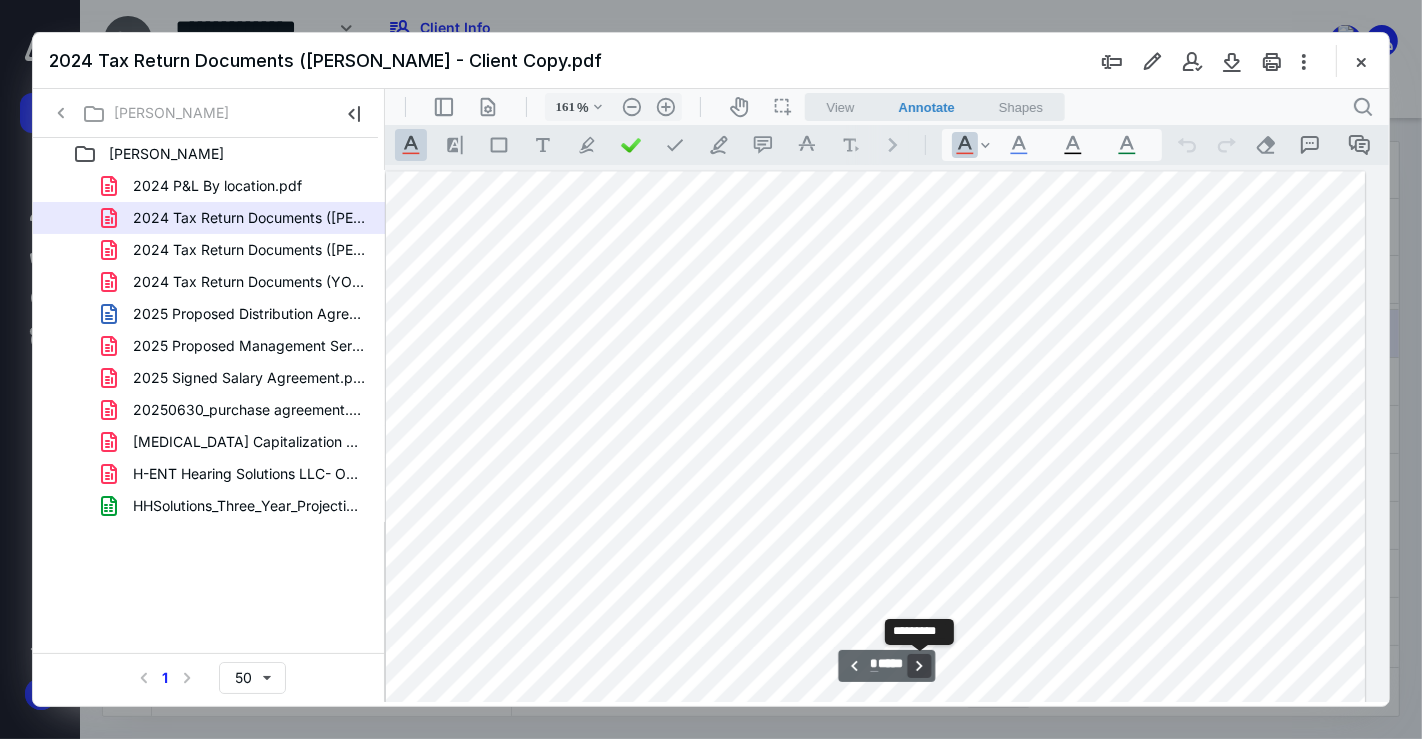 click on "**********" at bounding box center (919, 665) 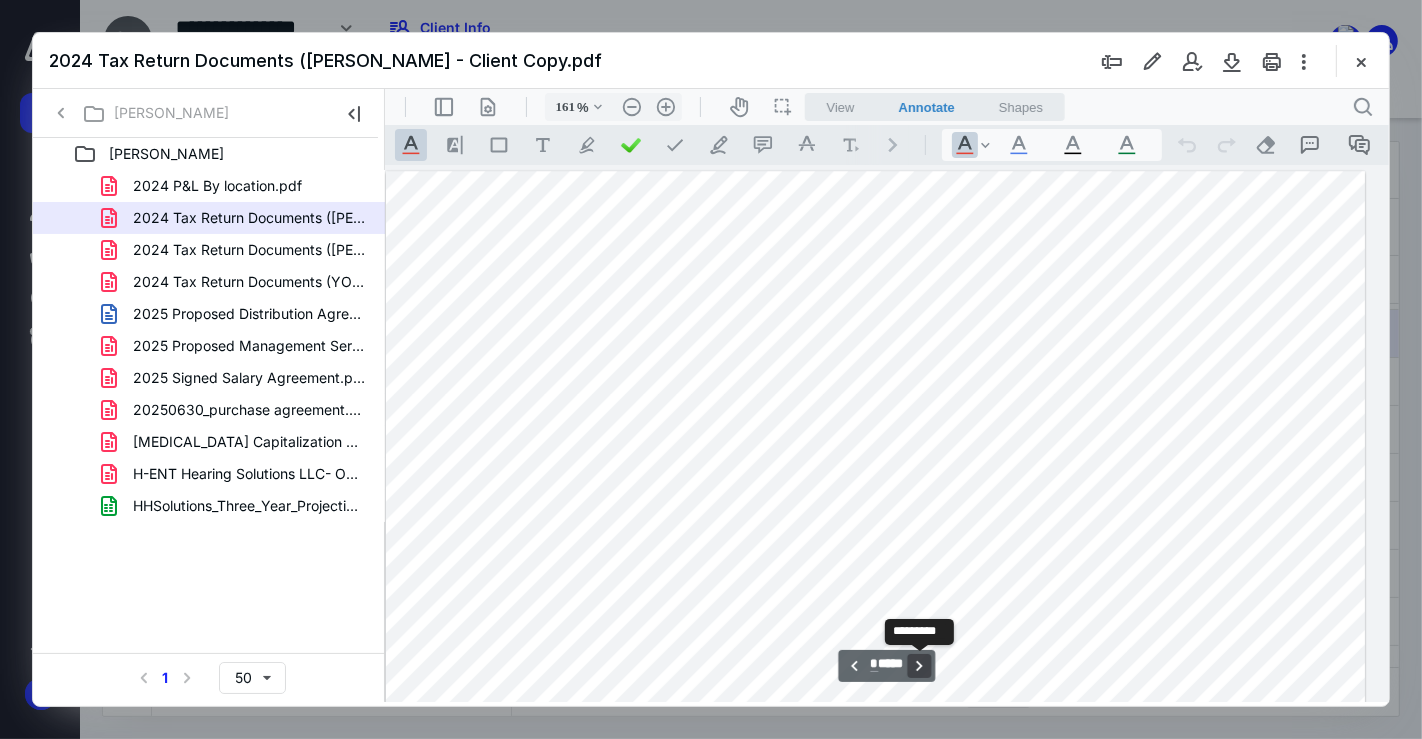 click on "**********" at bounding box center [919, 665] 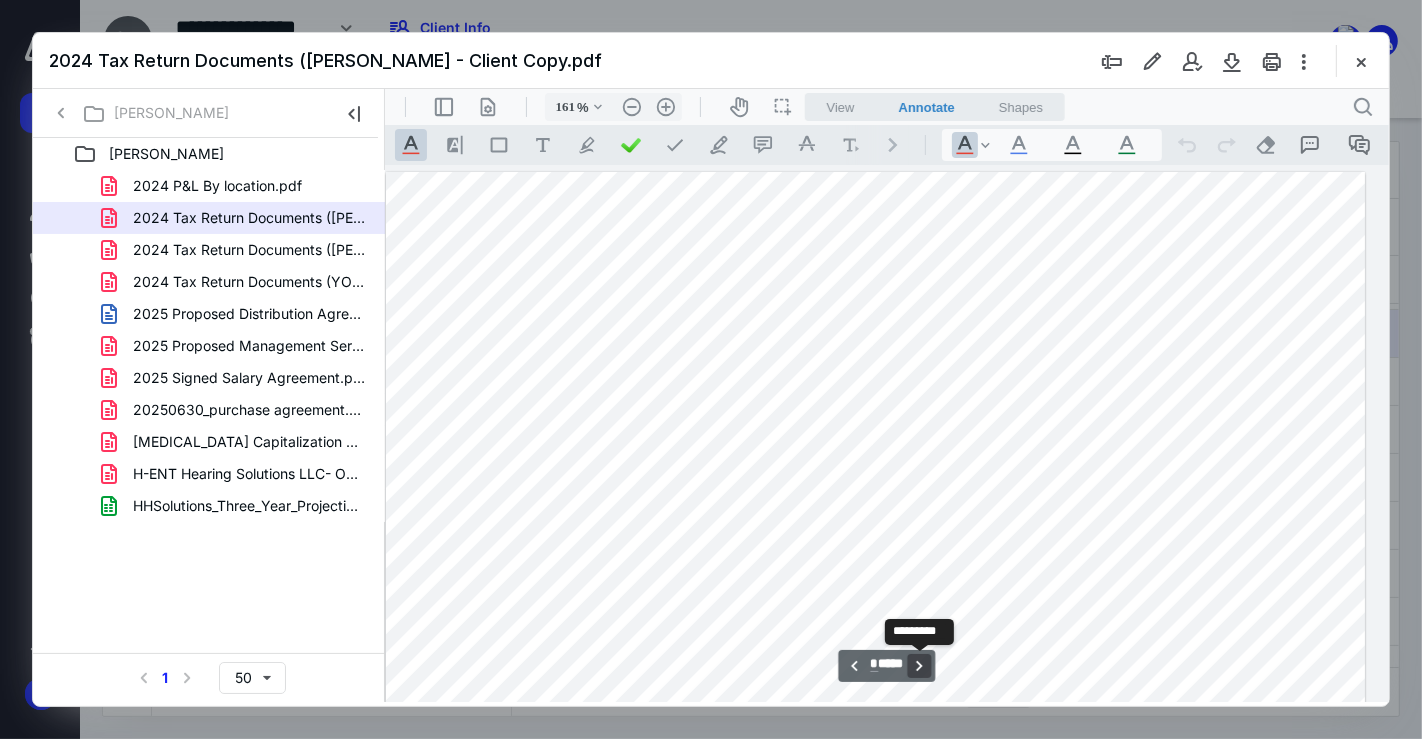 click on "**********" at bounding box center [919, 665] 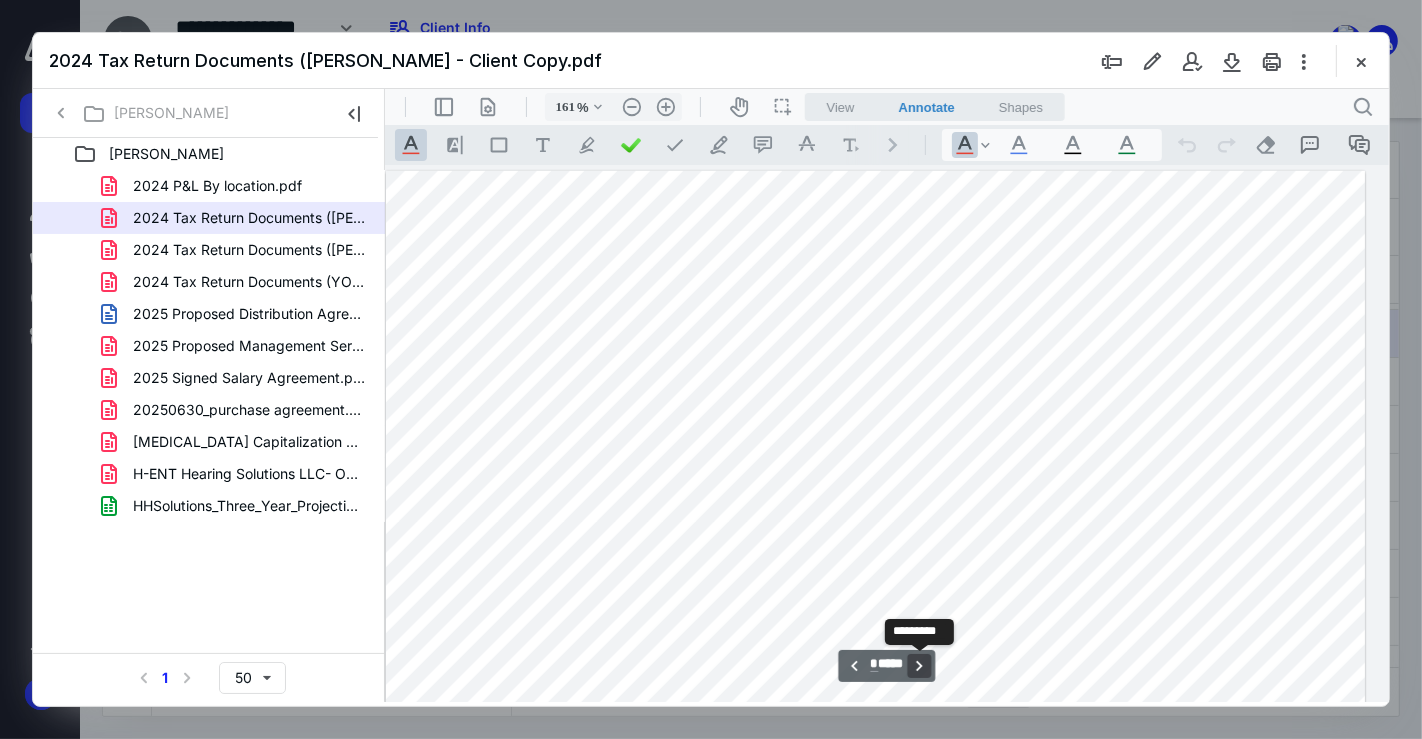 click on "**********" at bounding box center (919, 665) 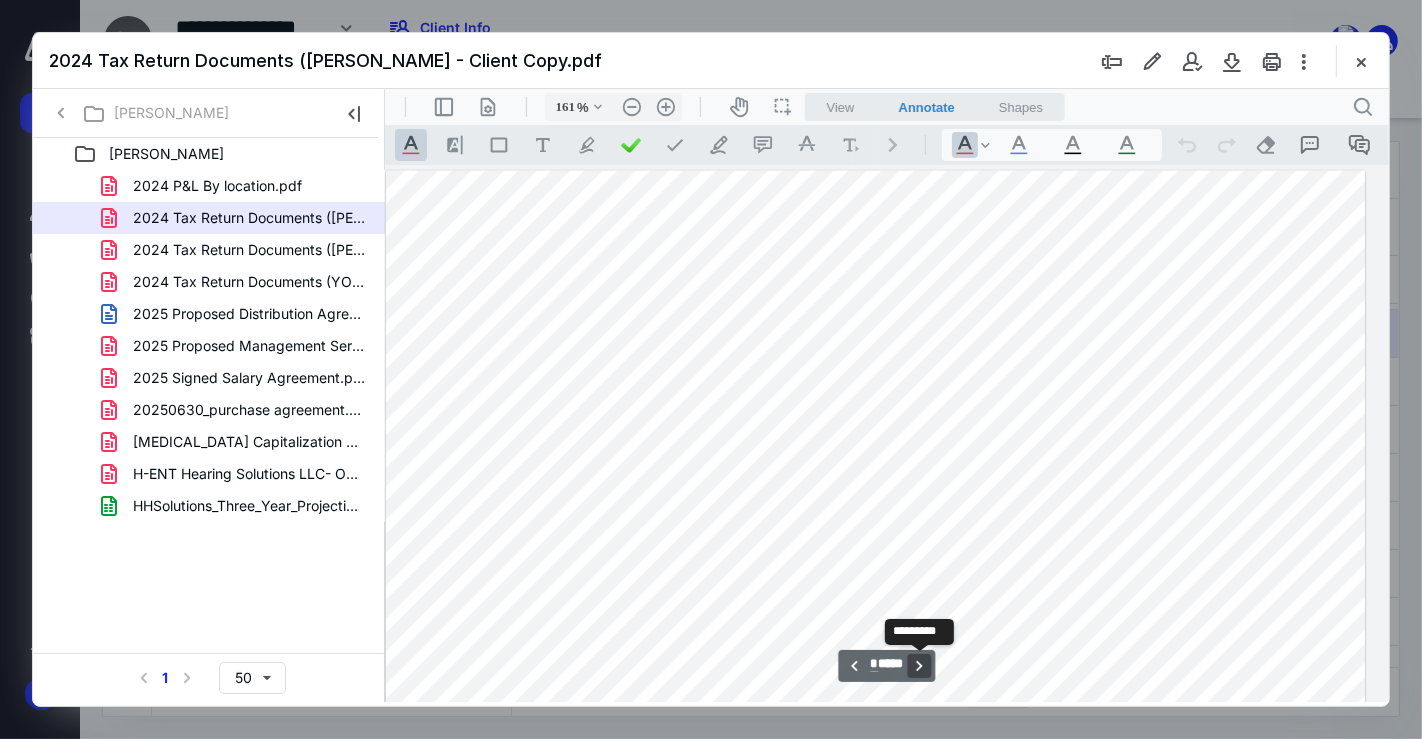 click on "**********" at bounding box center [919, 665] 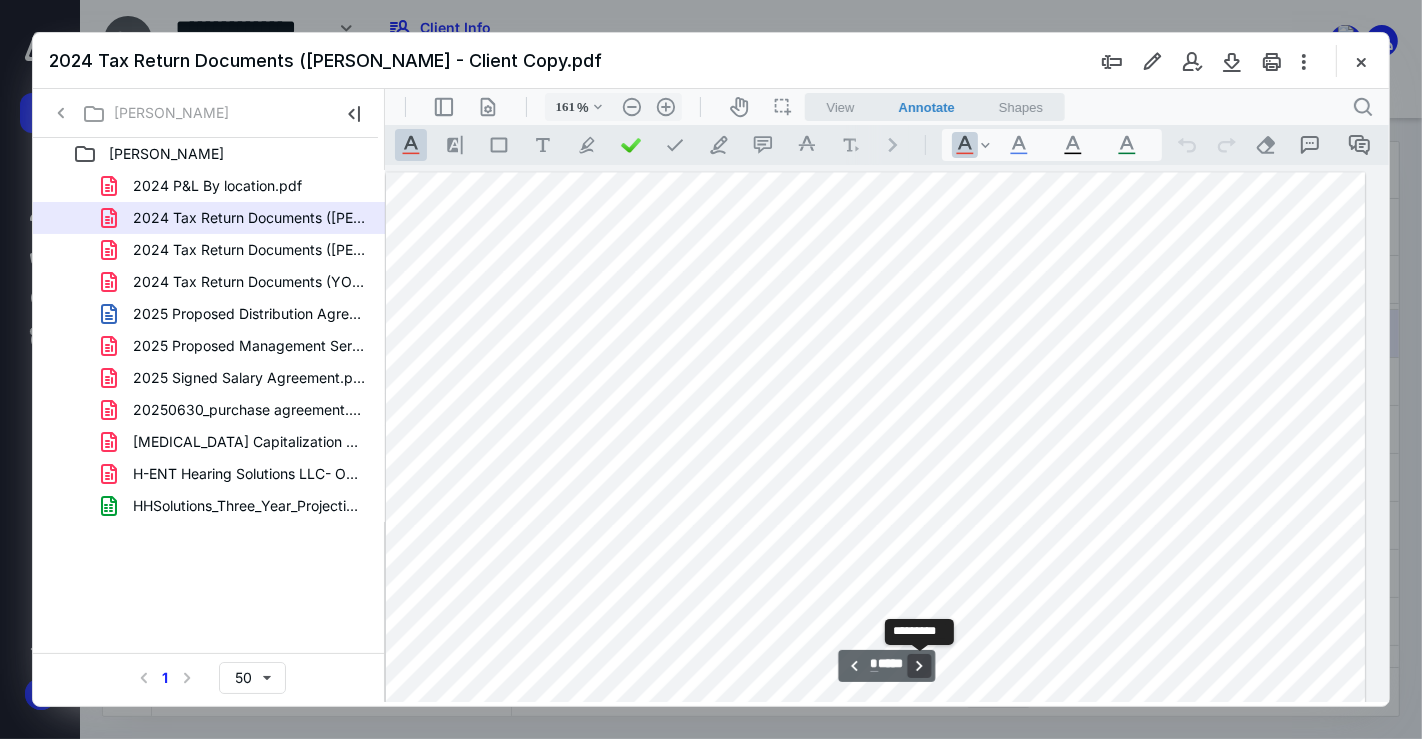click on "**********" at bounding box center (919, 665) 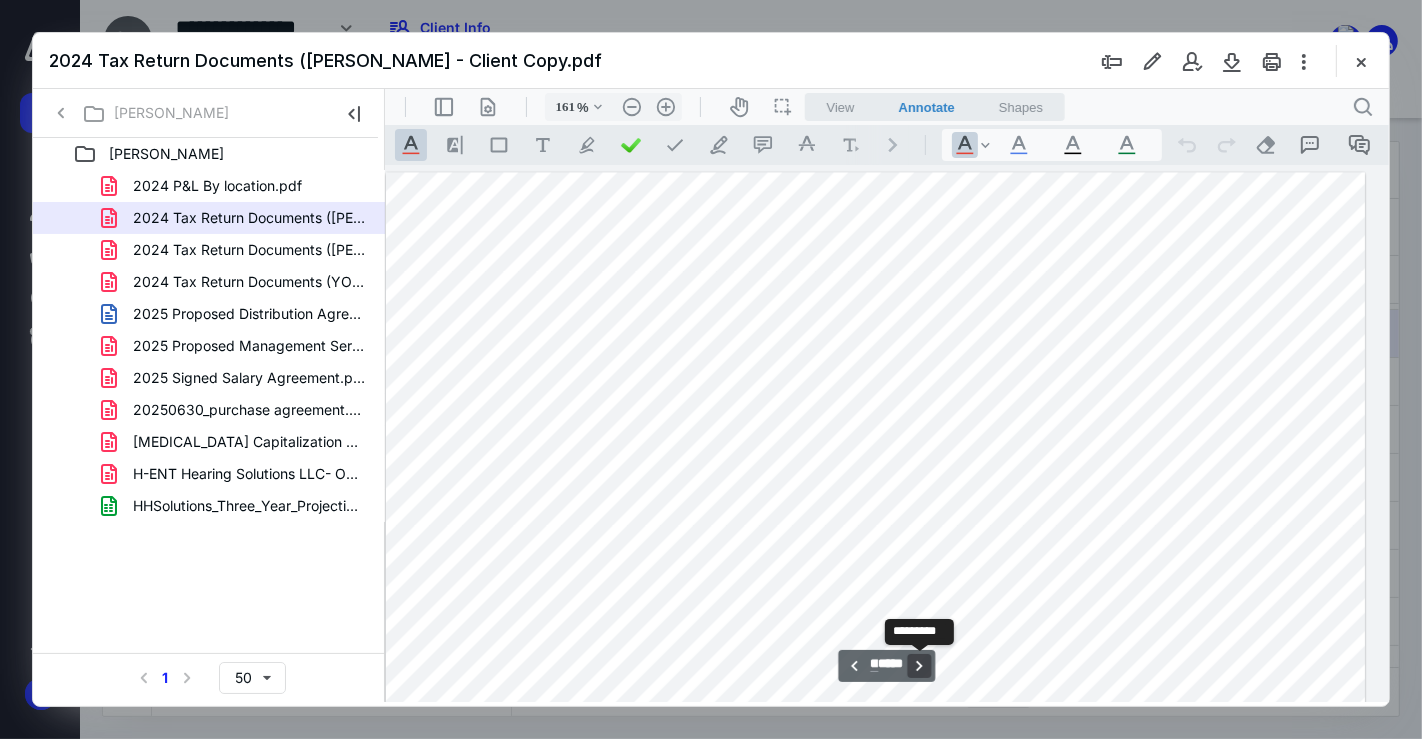 scroll, scrollTop: 11511, scrollLeft: 149, axis: both 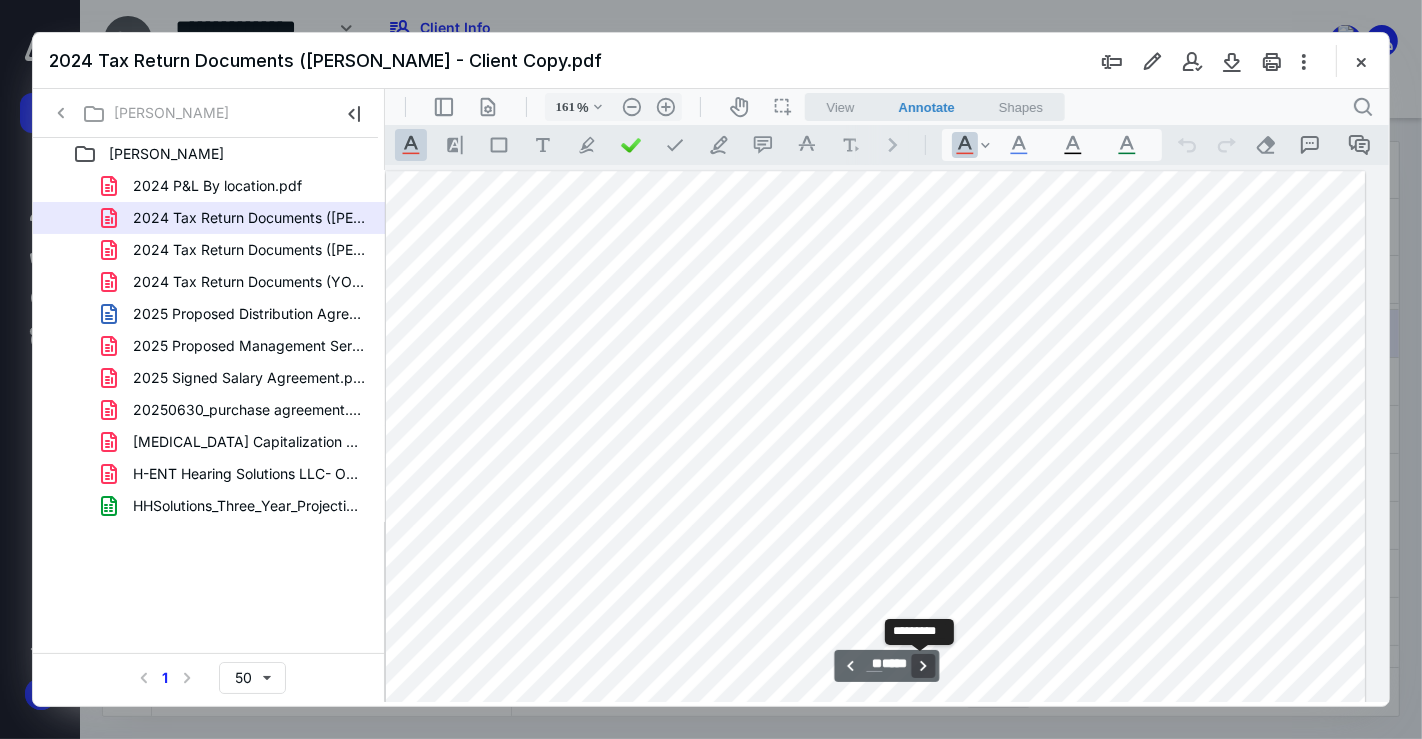 click on "**********" at bounding box center (923, 665) 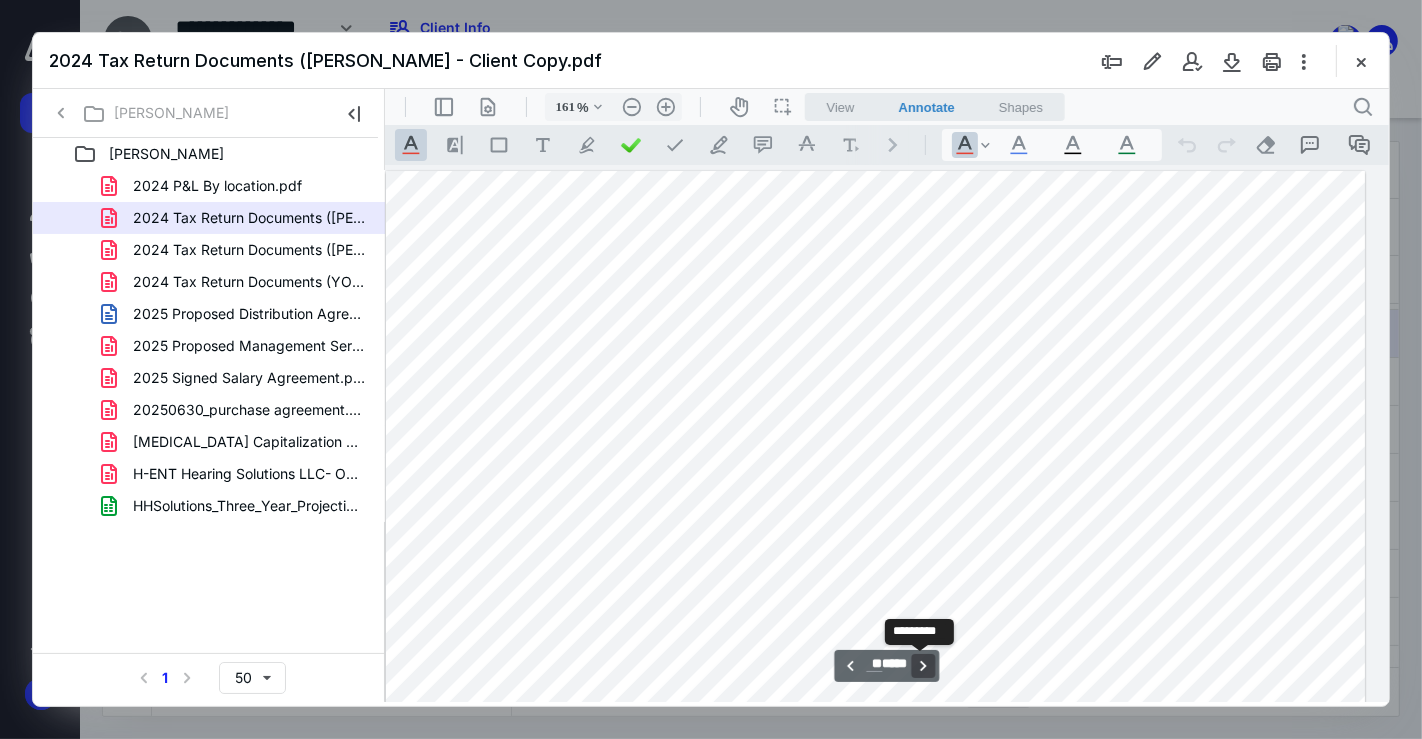 click on "**********" at bounding box center [923, 665] 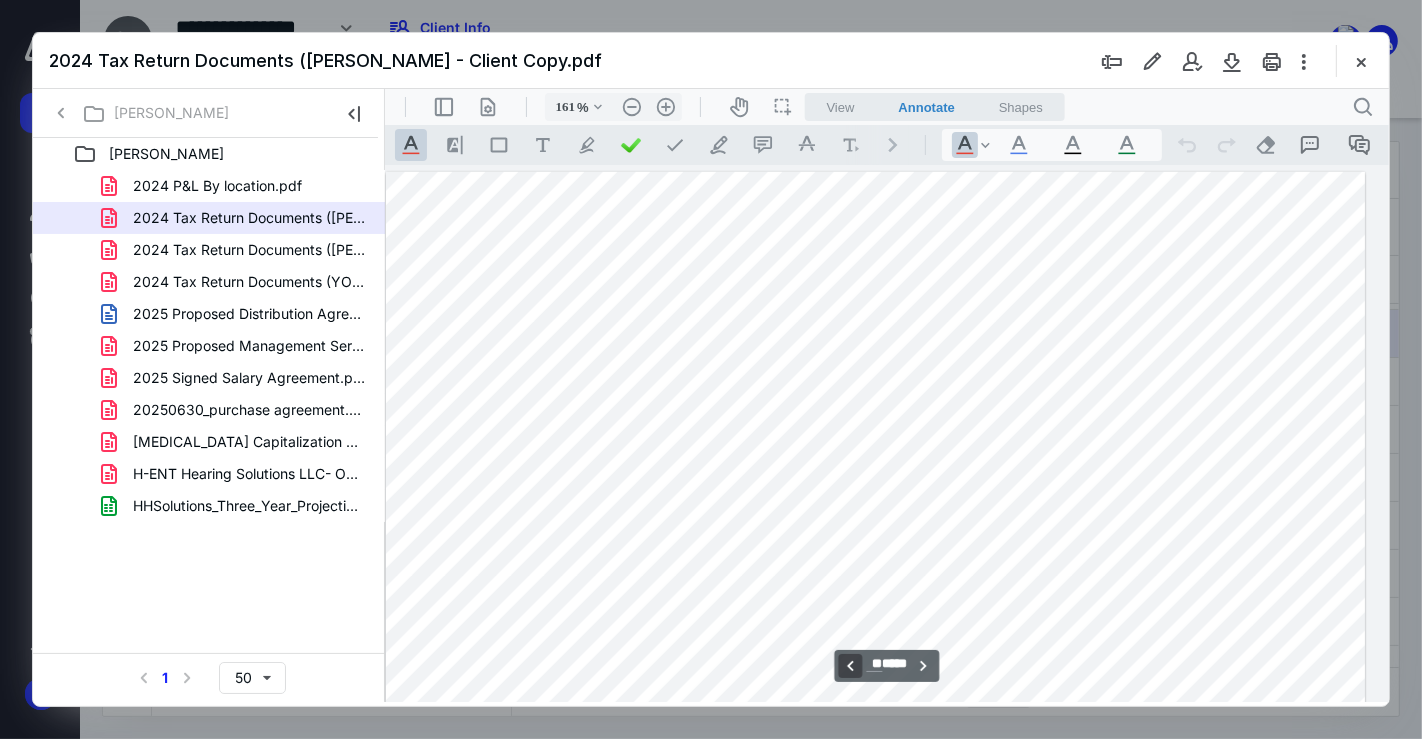 click on "**********" at bounding box center (849, 665) 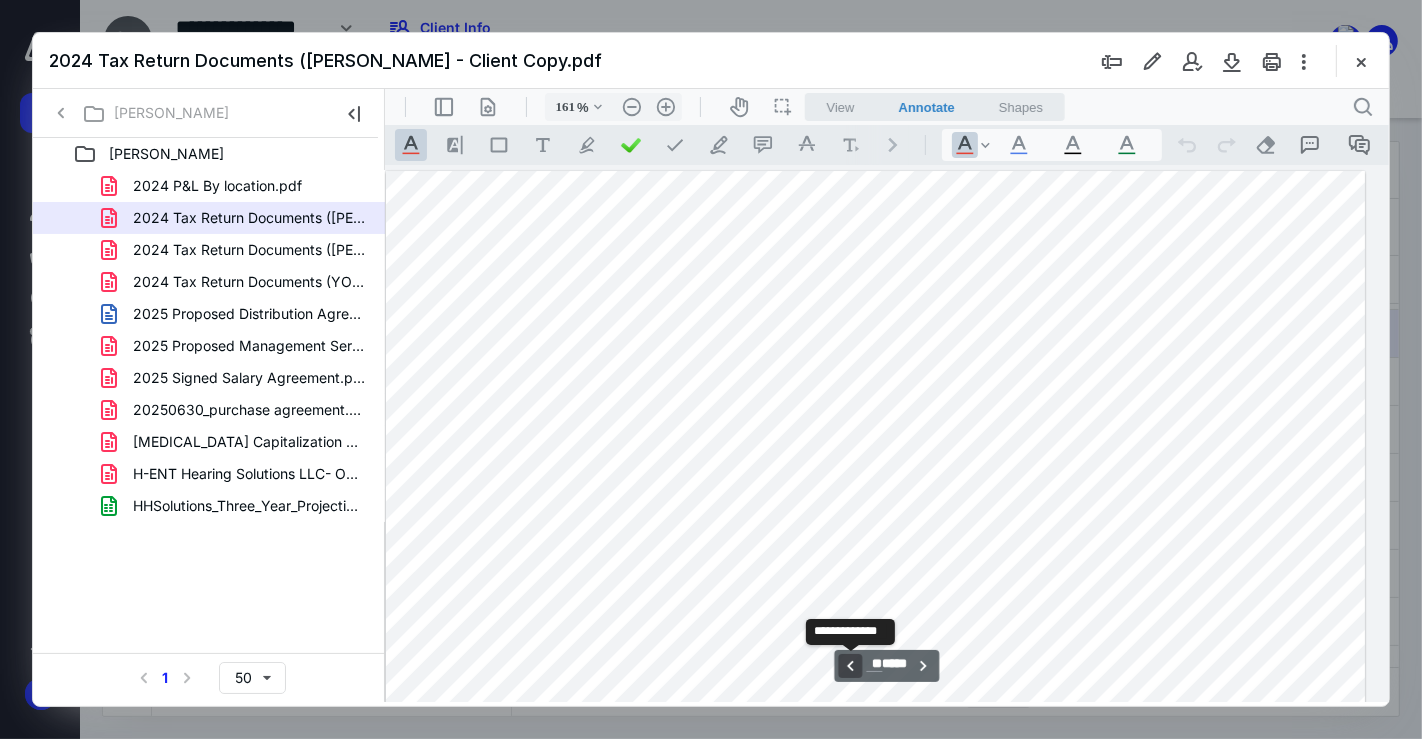 click on "**********" at bounding box center (849, 665) 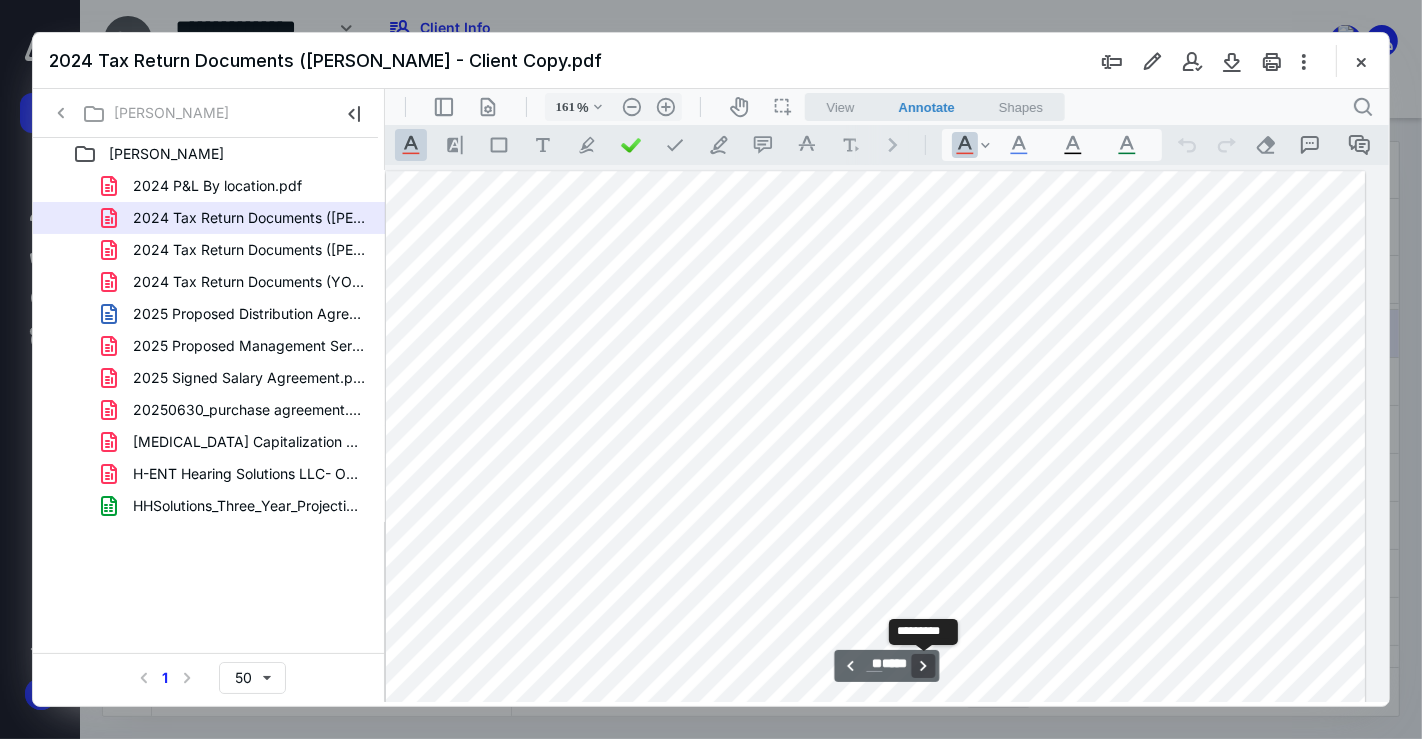 click on "**********" at bounding box center [923, 665] 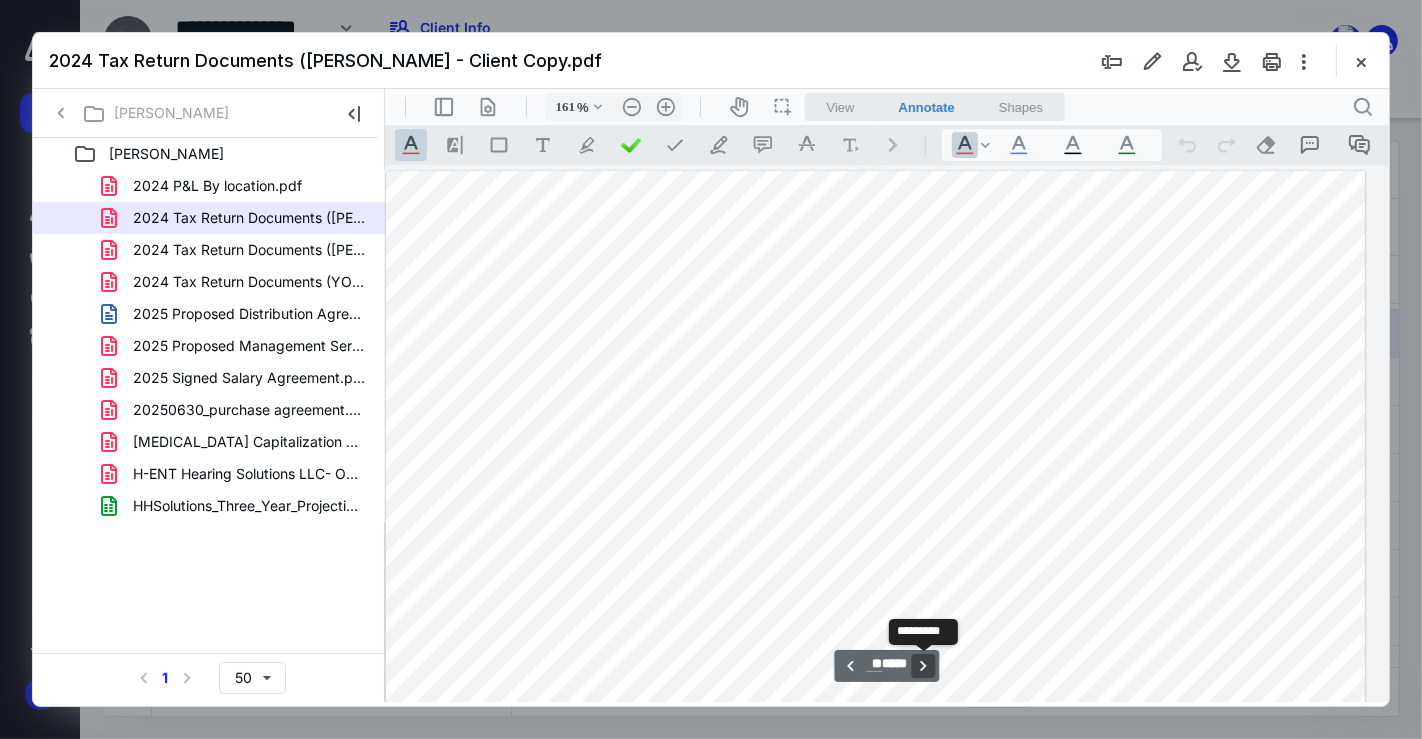 click on "**********" at bounding box center (923, 665) 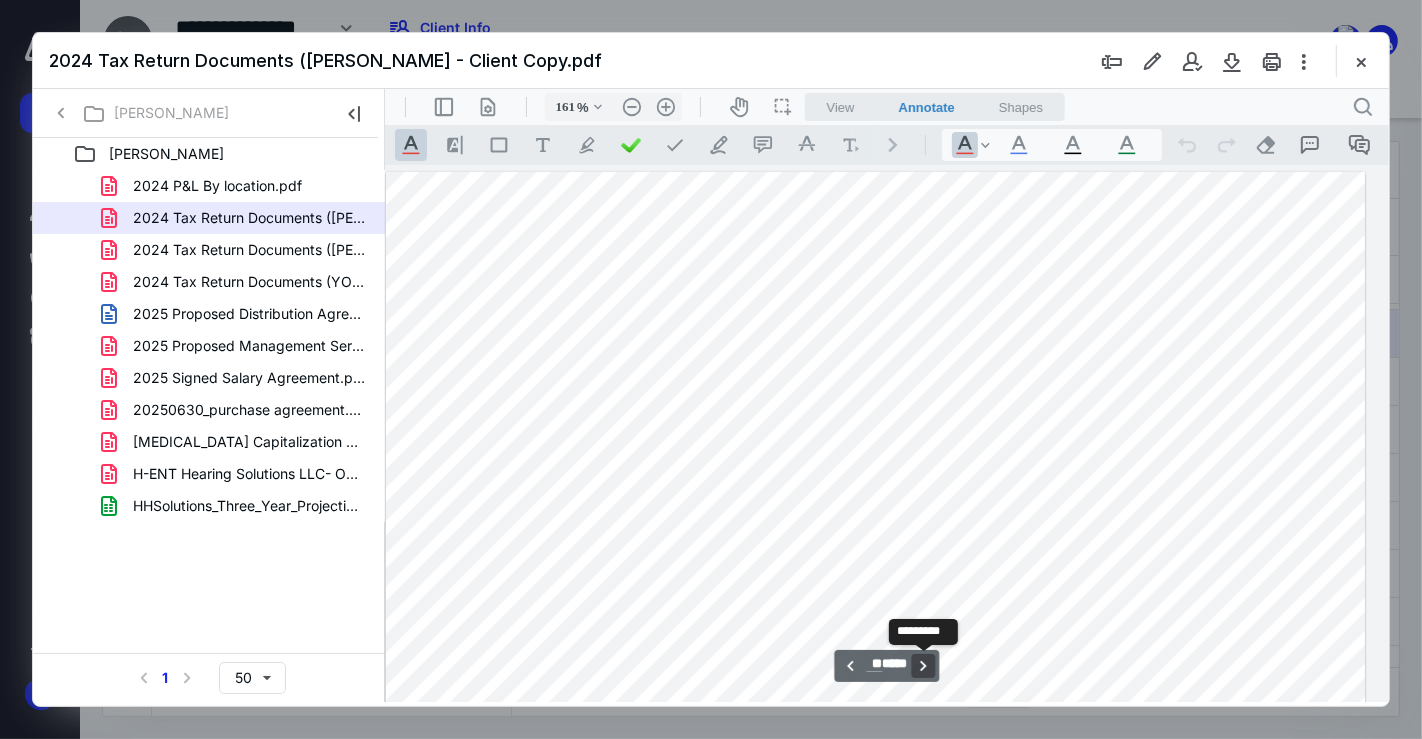 click on "**********" at bounding box center [923, 665] 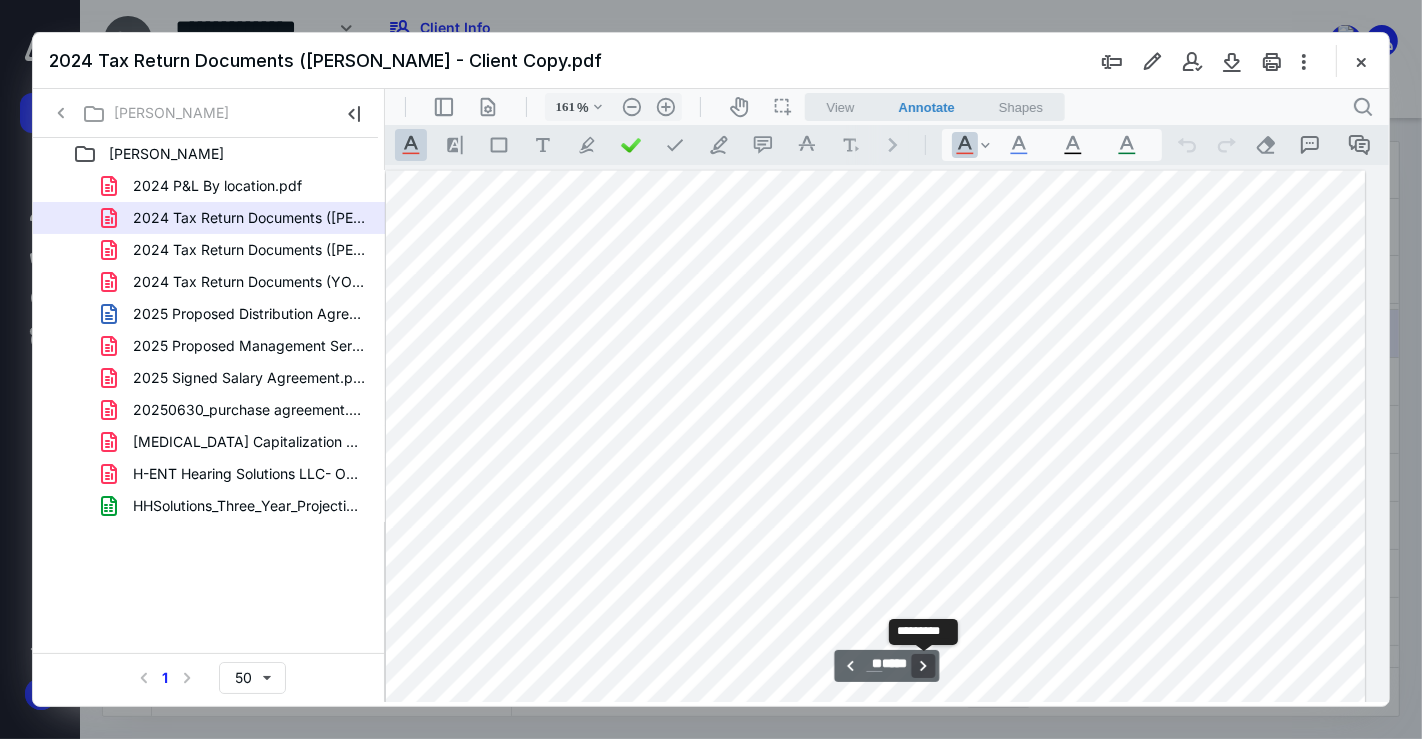 click on "**********" at bounding box center [923, 665] 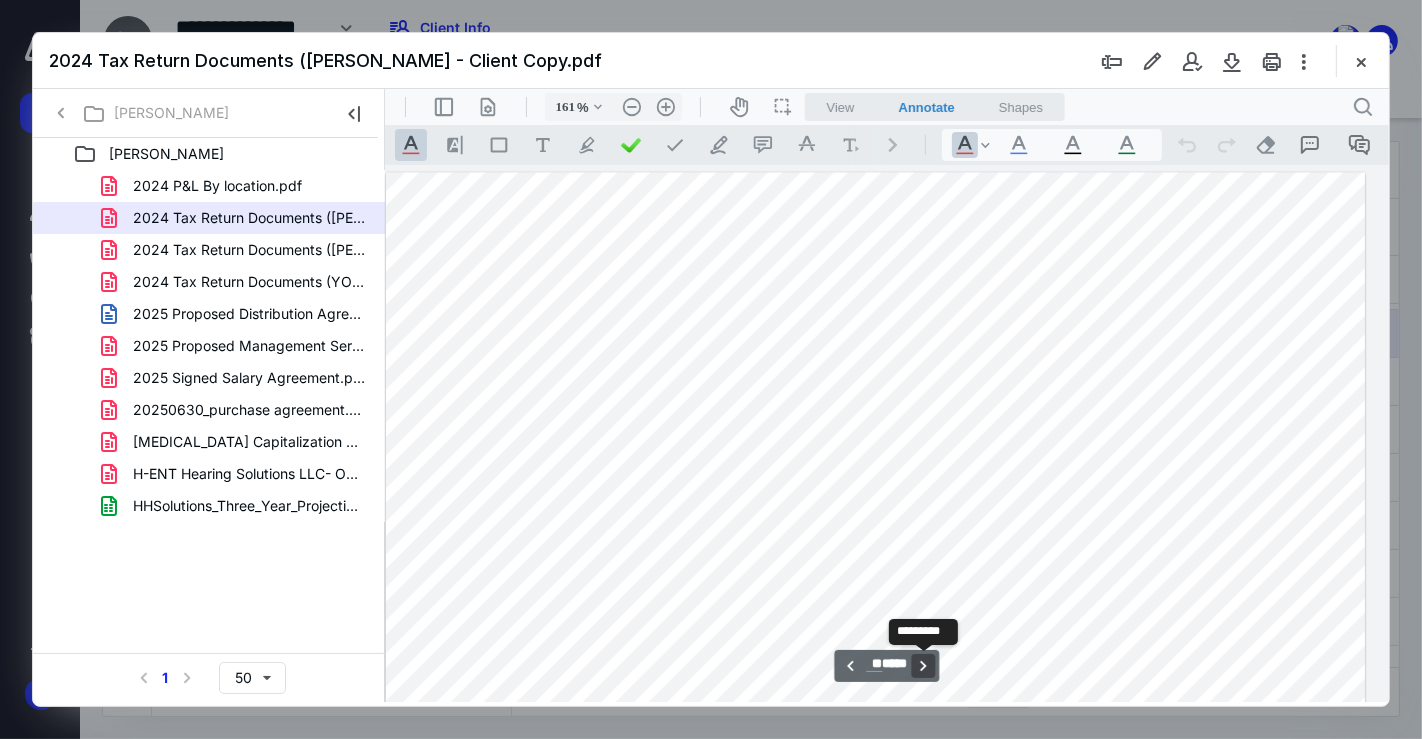 click on "**********" at bounding box center [923, 665] 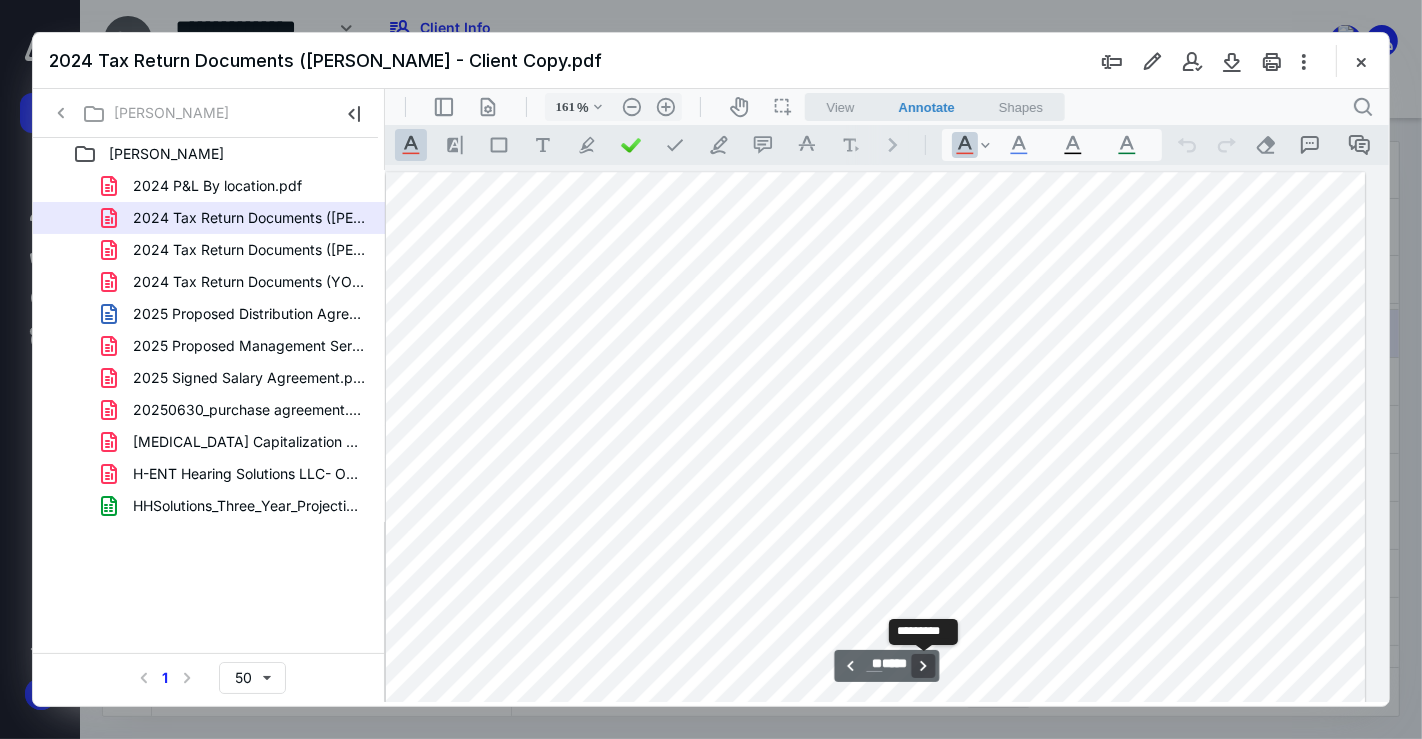 click on "**********" at bounding box center (923, 665) 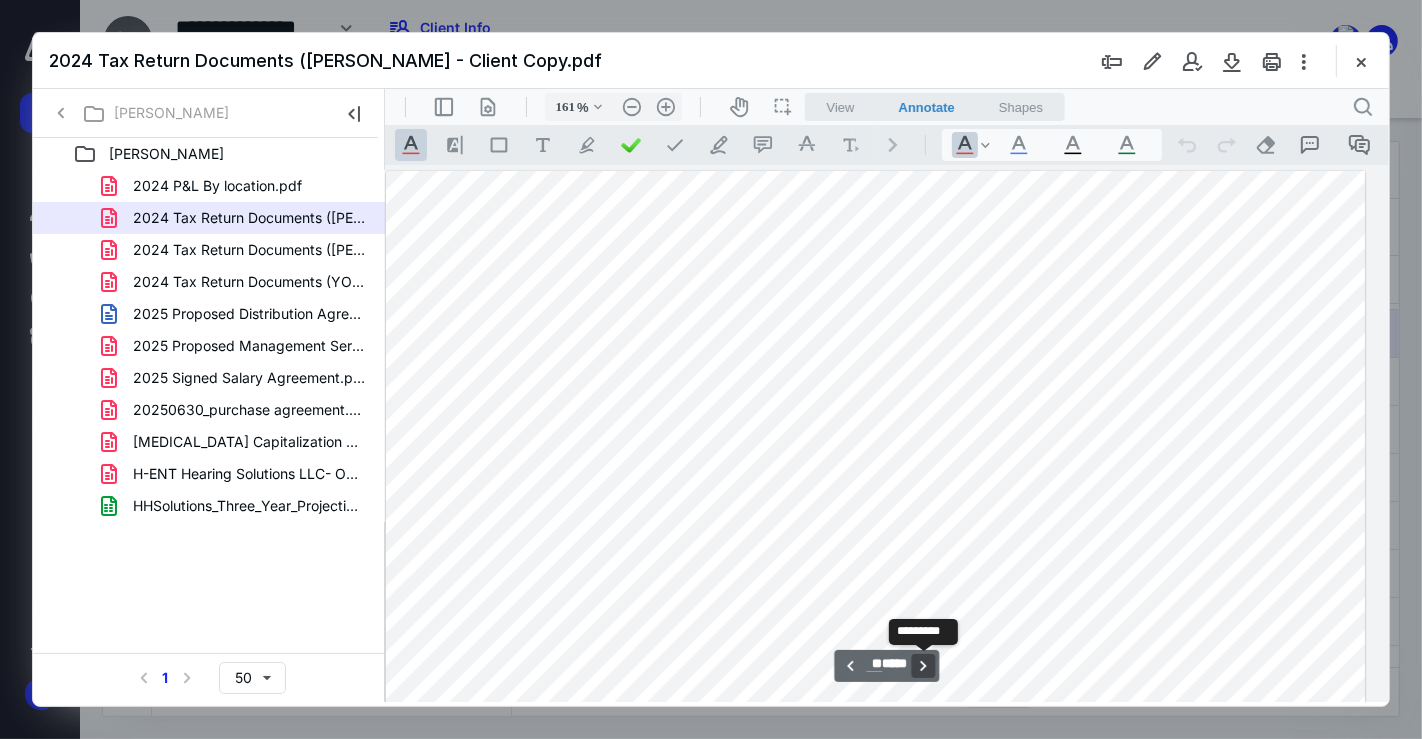 click on "**********" at bounding box center (923, 665) 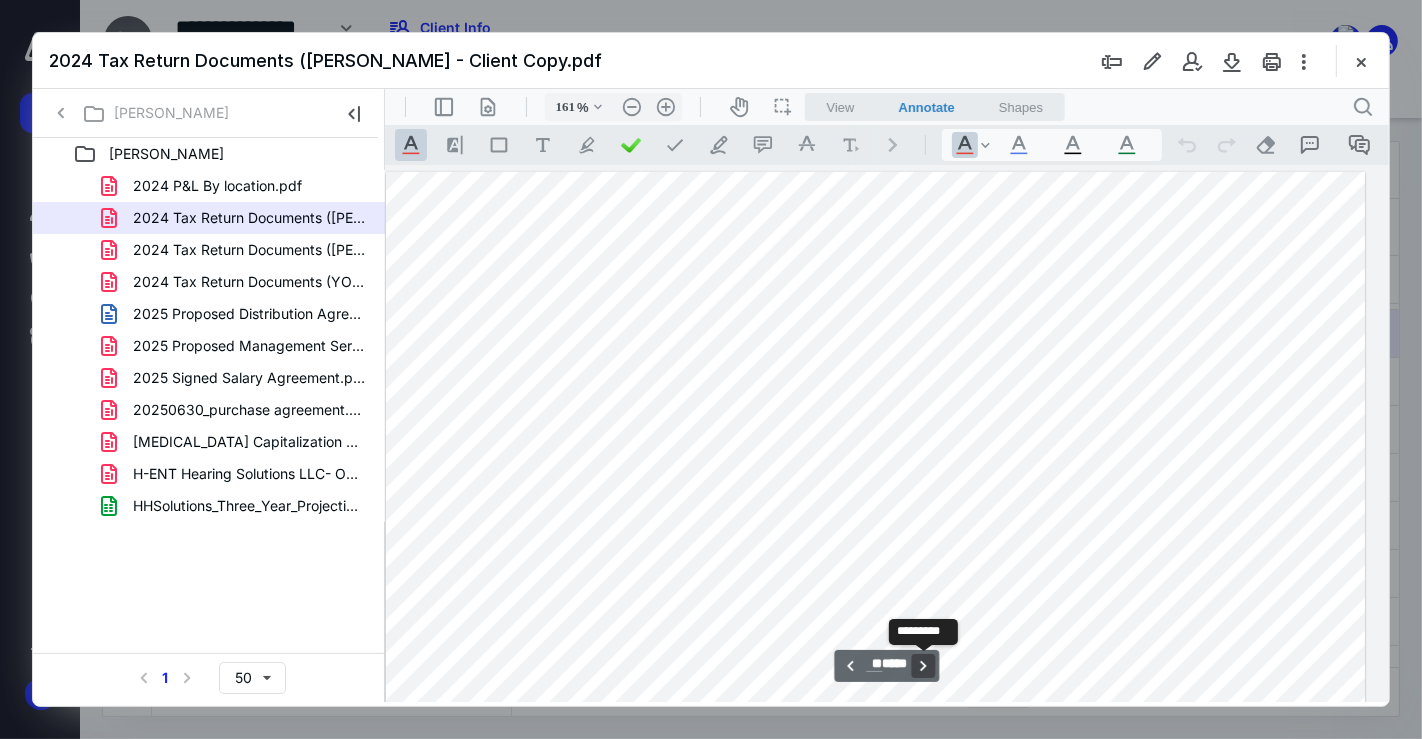 click on "**********" at bounding box center (923, 665) 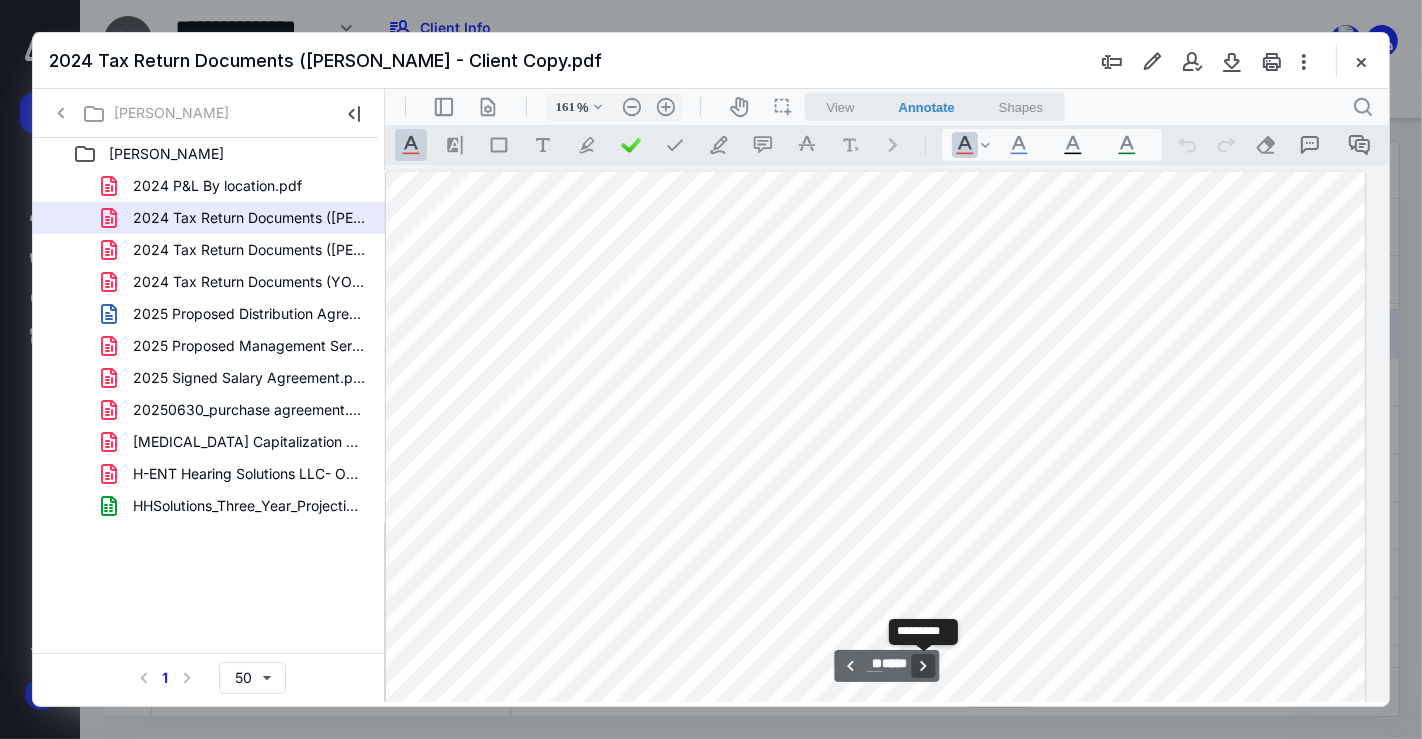 click on "**********" at bounding box center (923, 665) 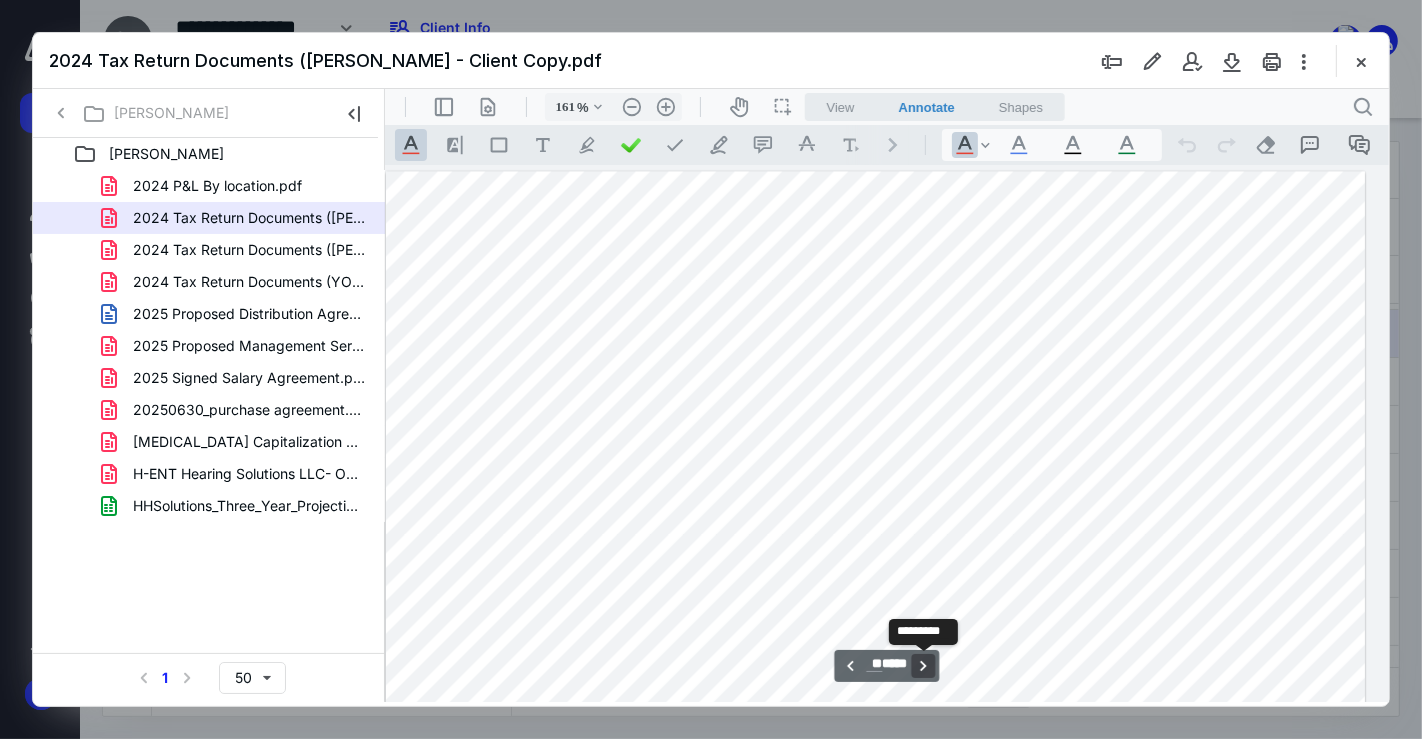 click on "**********" at bounding box center (923, 665) 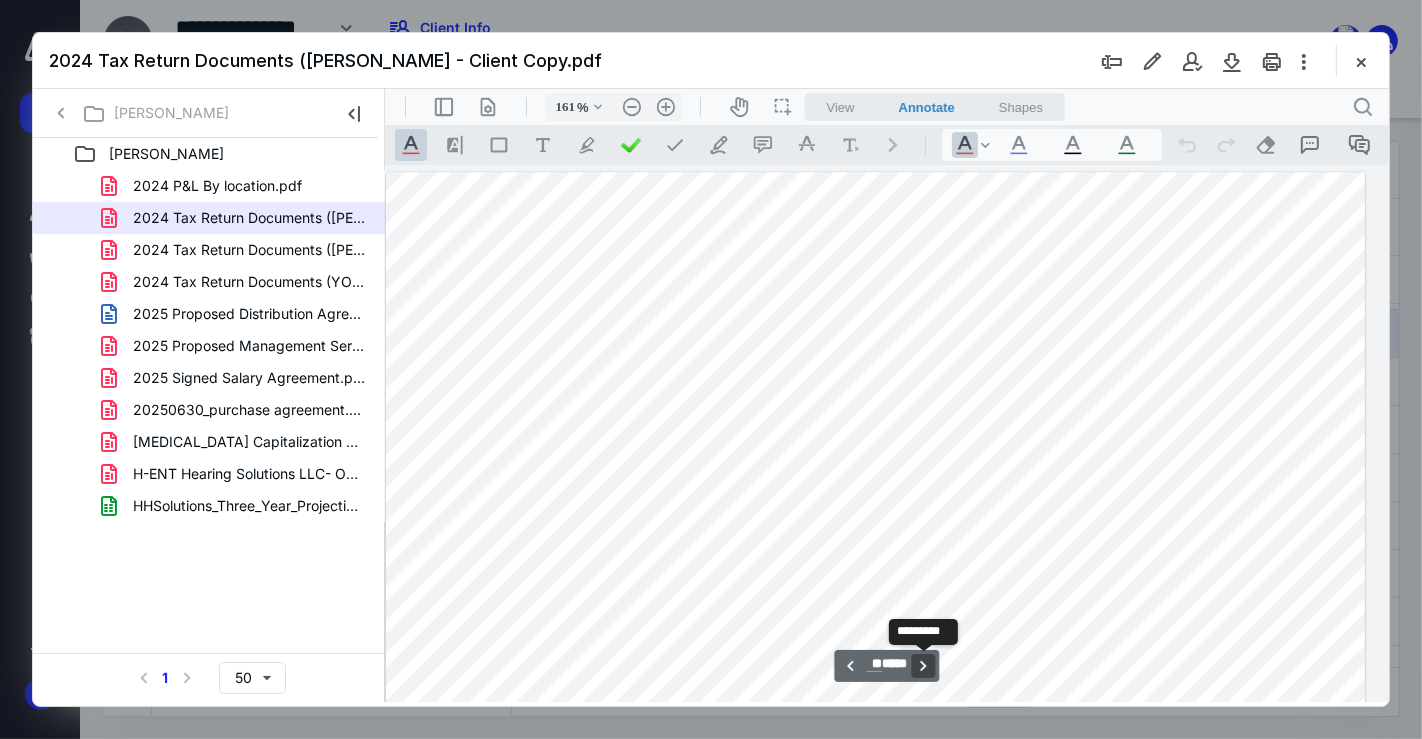 click on "**********" at bounding box center (923, 665) 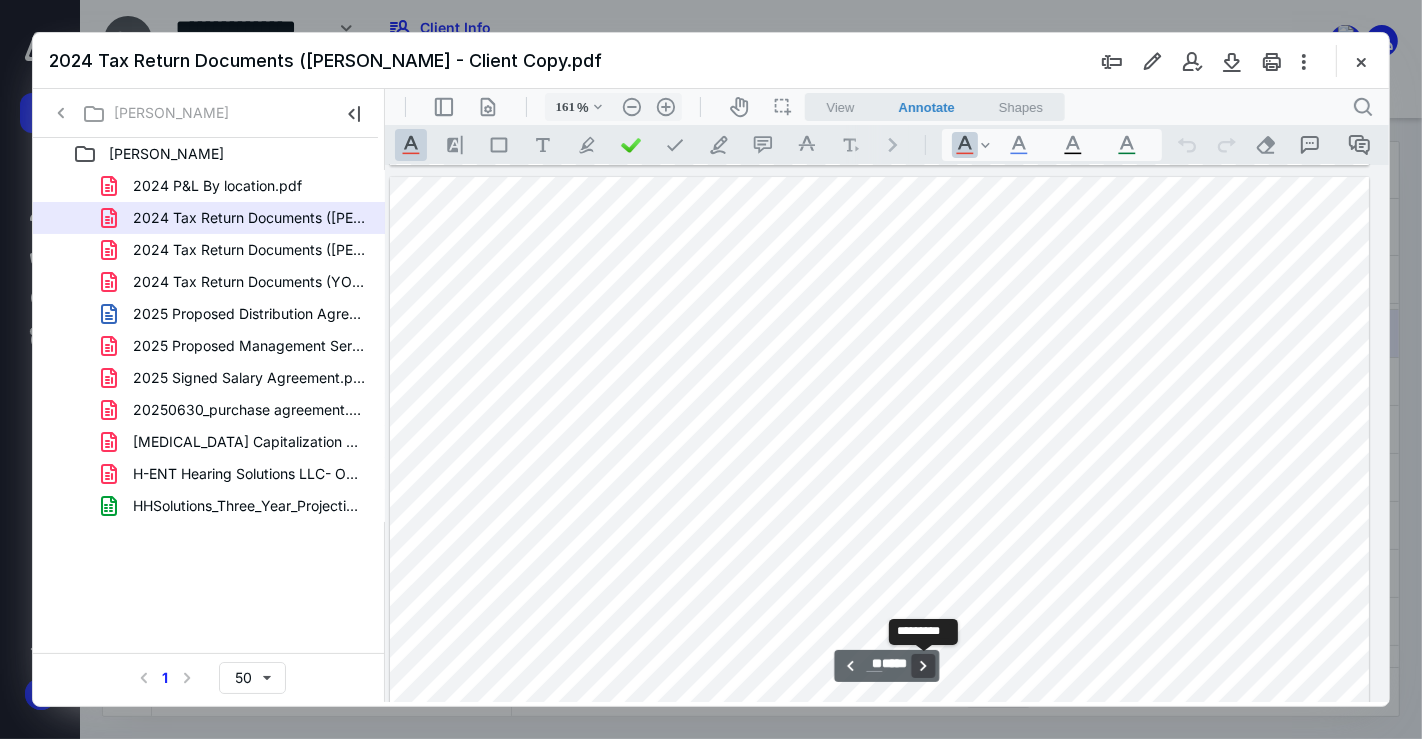 click on "**********" at bounding box center (923, 665) 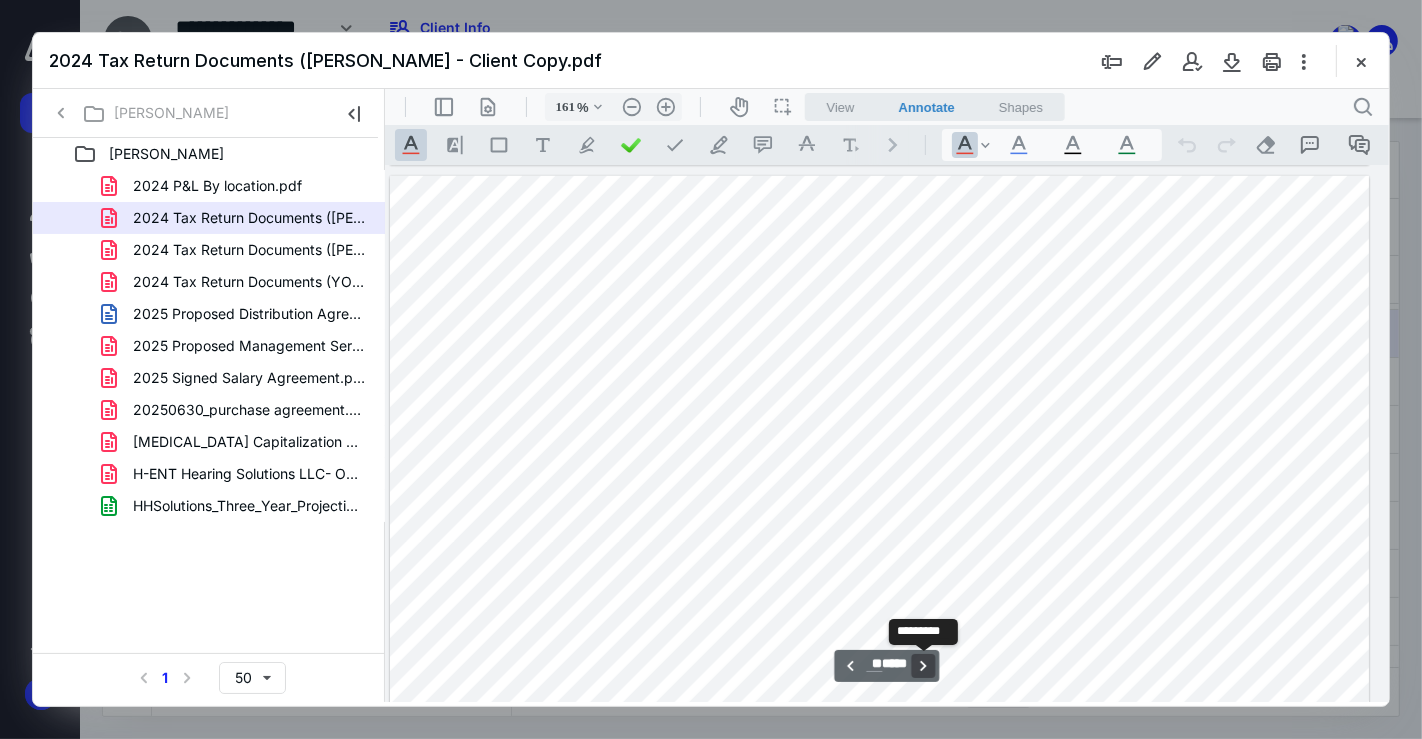 click on "**********" at bounding box center (923, 665) 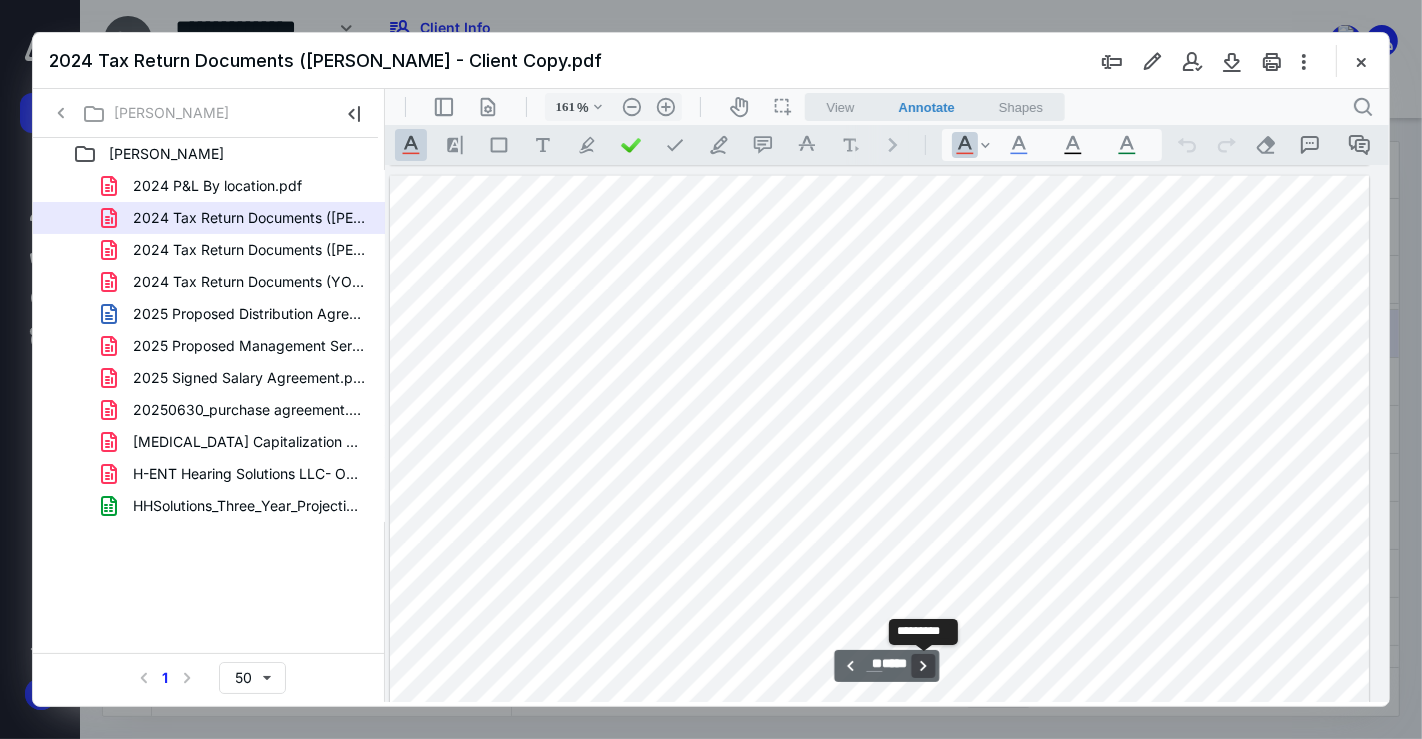 click on "**********" at bounding box center (923, 665) 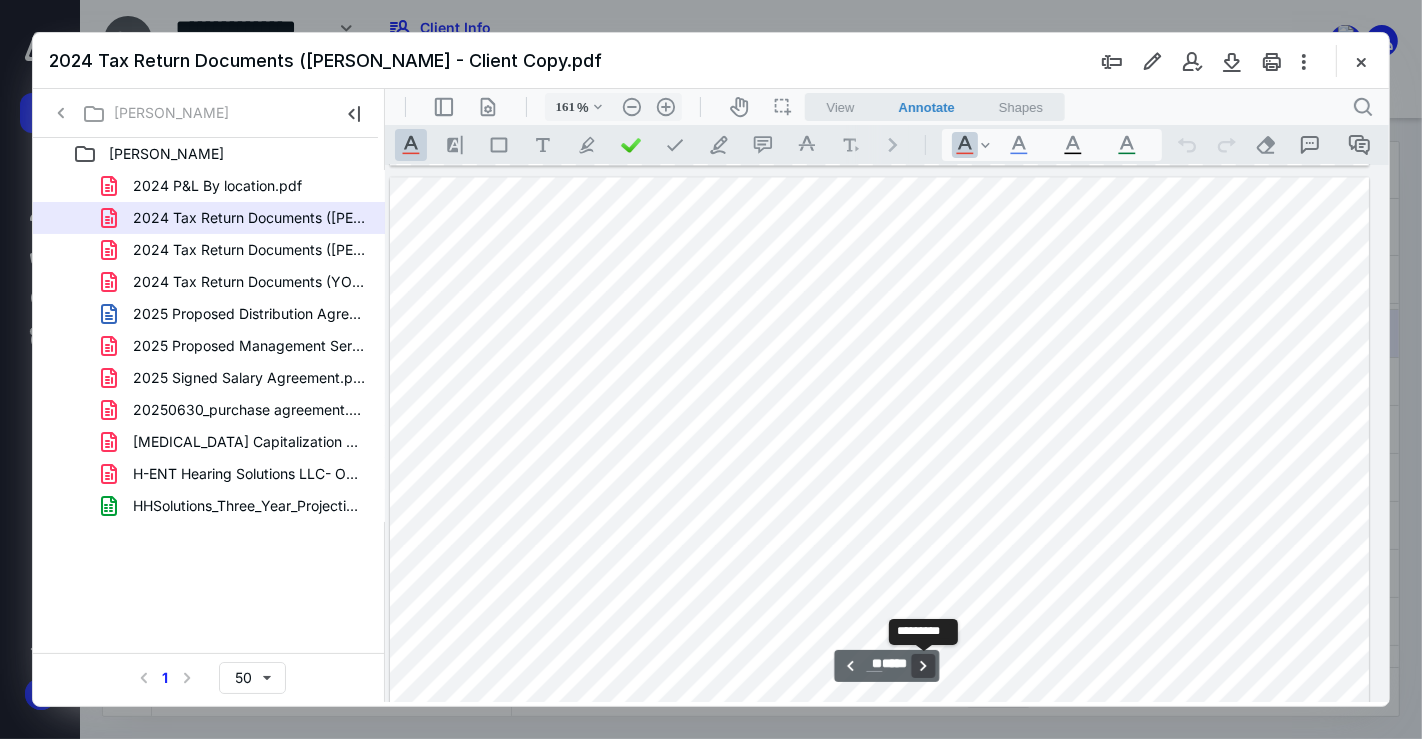 click on "**********" at bounding box center (923, 665) 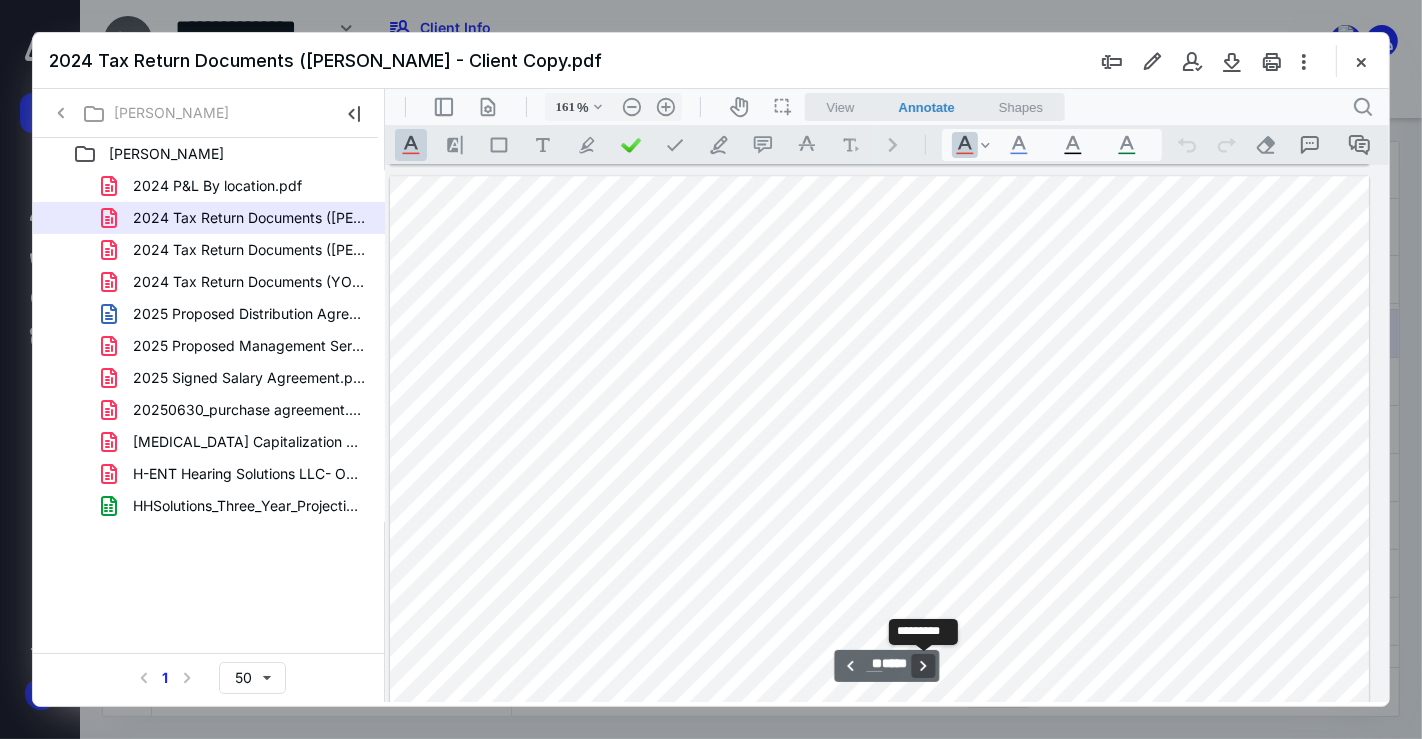 click on "**********" at bounding box center [923, 665] 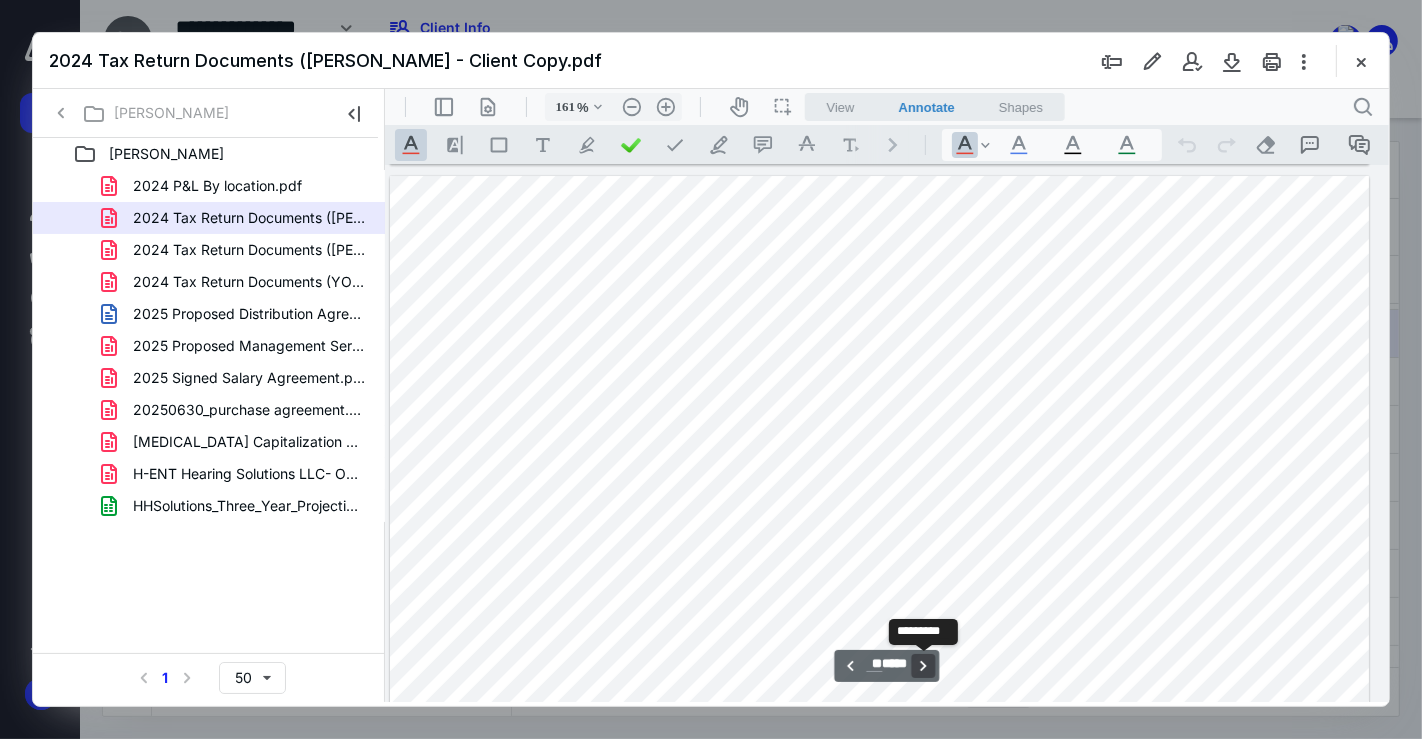 click on "**********" at bounding box center (923, 665) 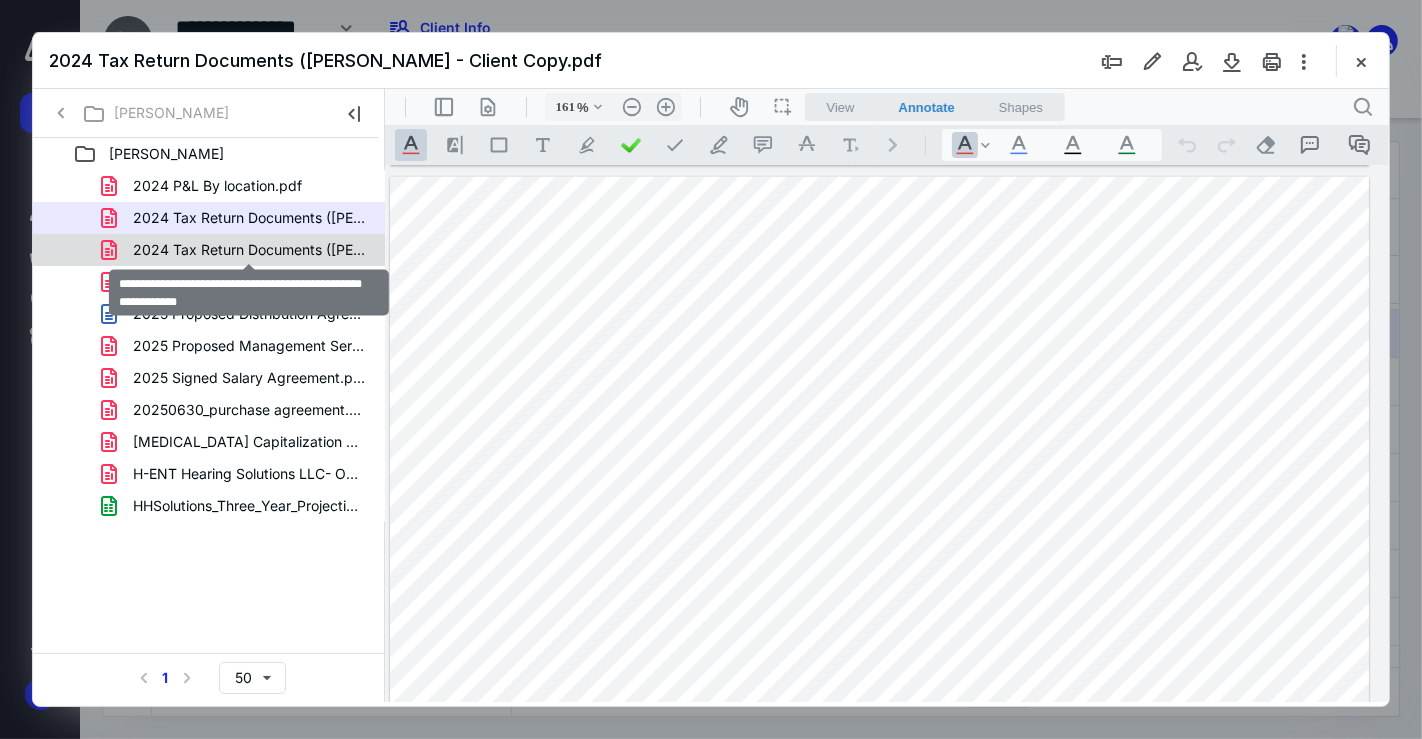 click on "2024 Tax Return Documents ([PERSON_NAME] C - Client Copy.pdf" at bounding box center [249, 250] 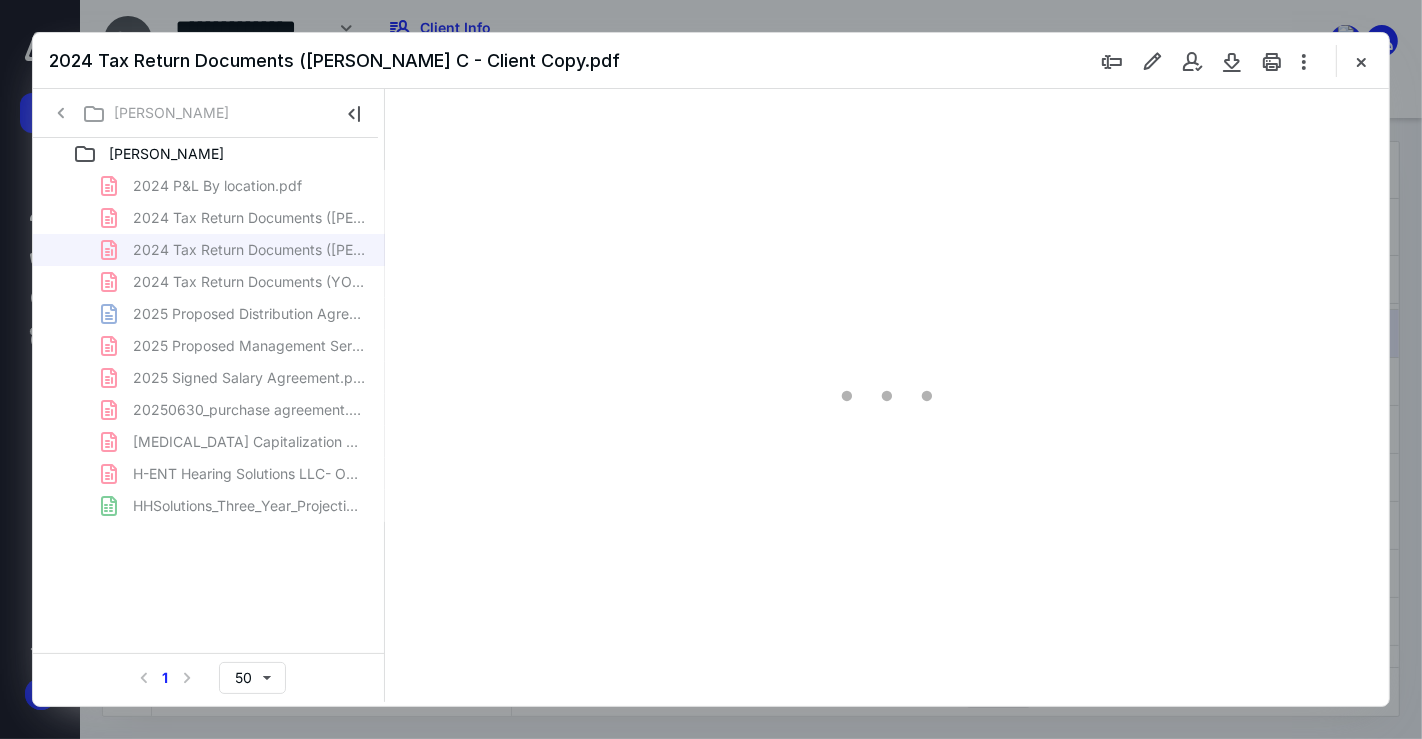 type on "161" 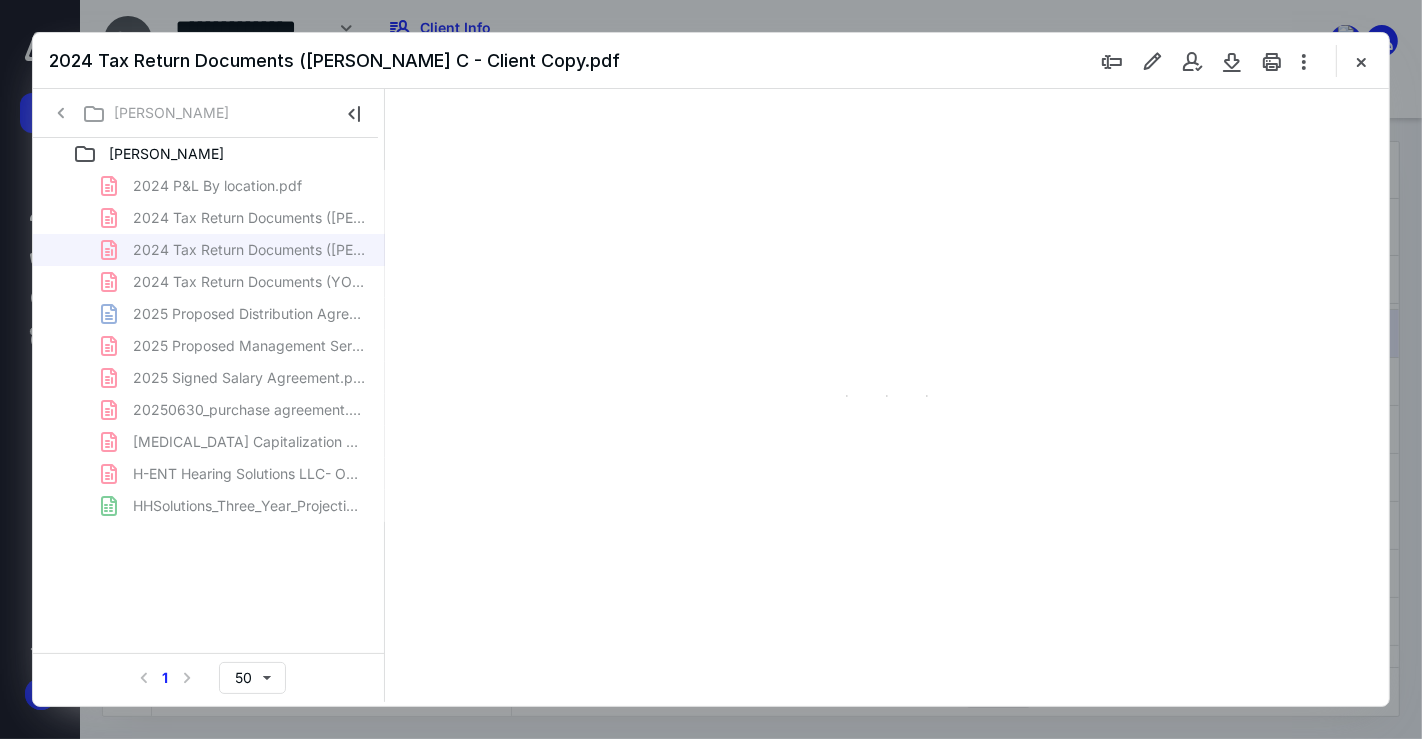 scroll, scrollTop: 82, scrollLeft: 0, axis: vertical 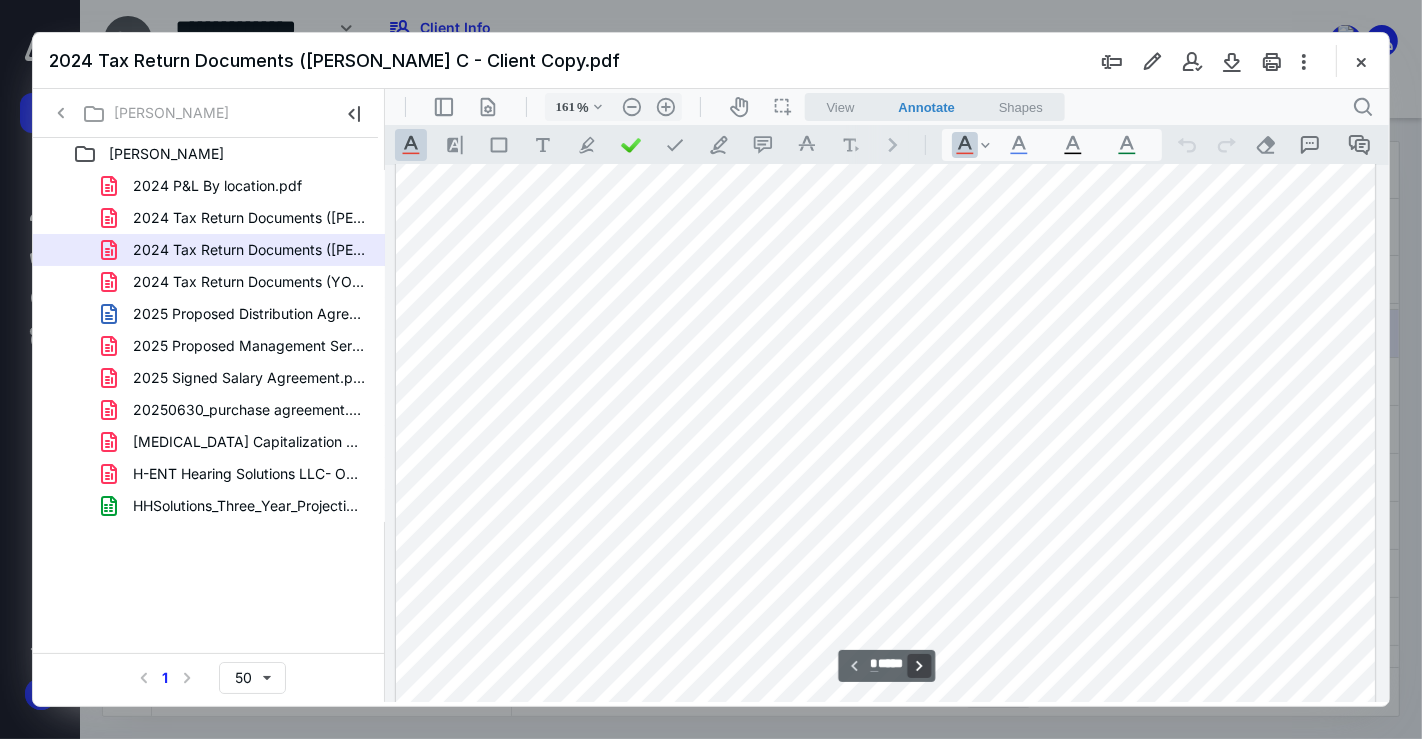 click on "**********" at bounding box center (919, 665) 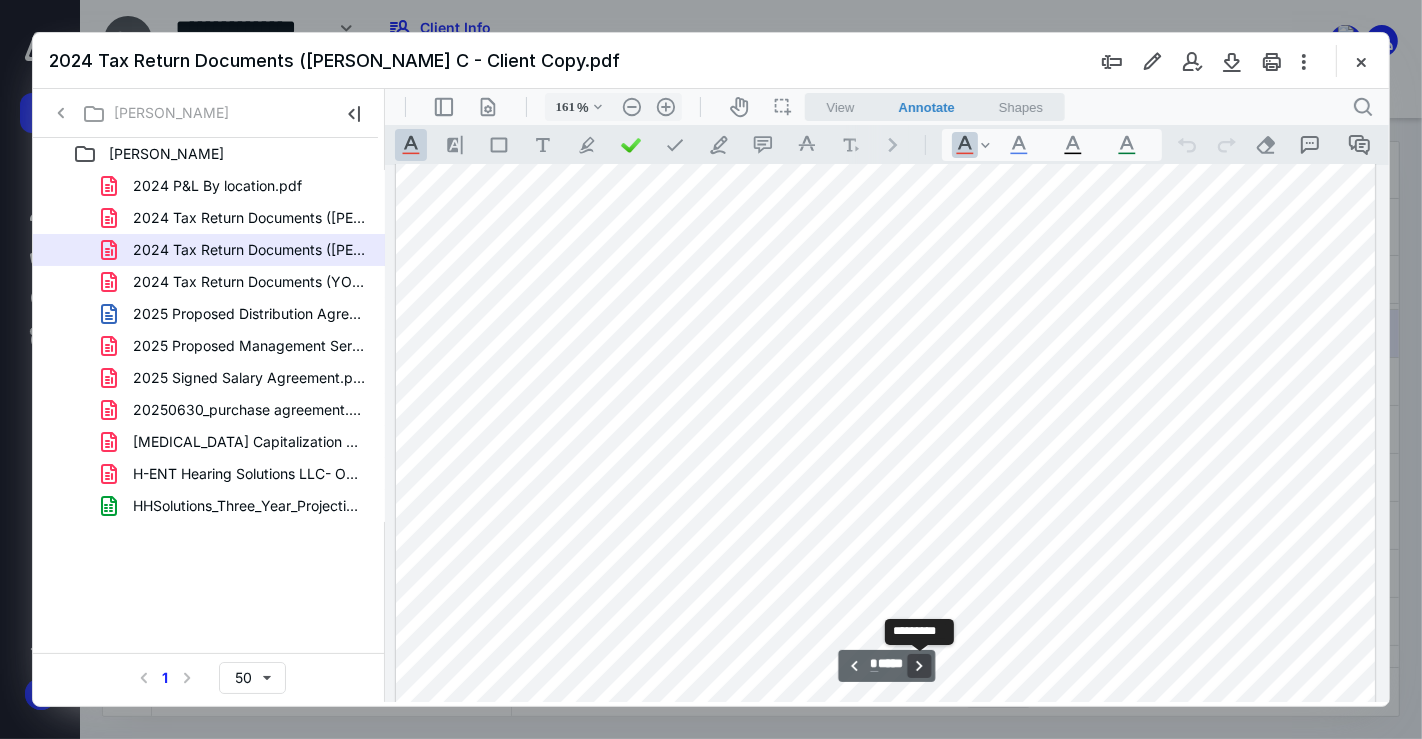 scroll, scrollTop: 1279, scrollLeft: 0, axis: vertical 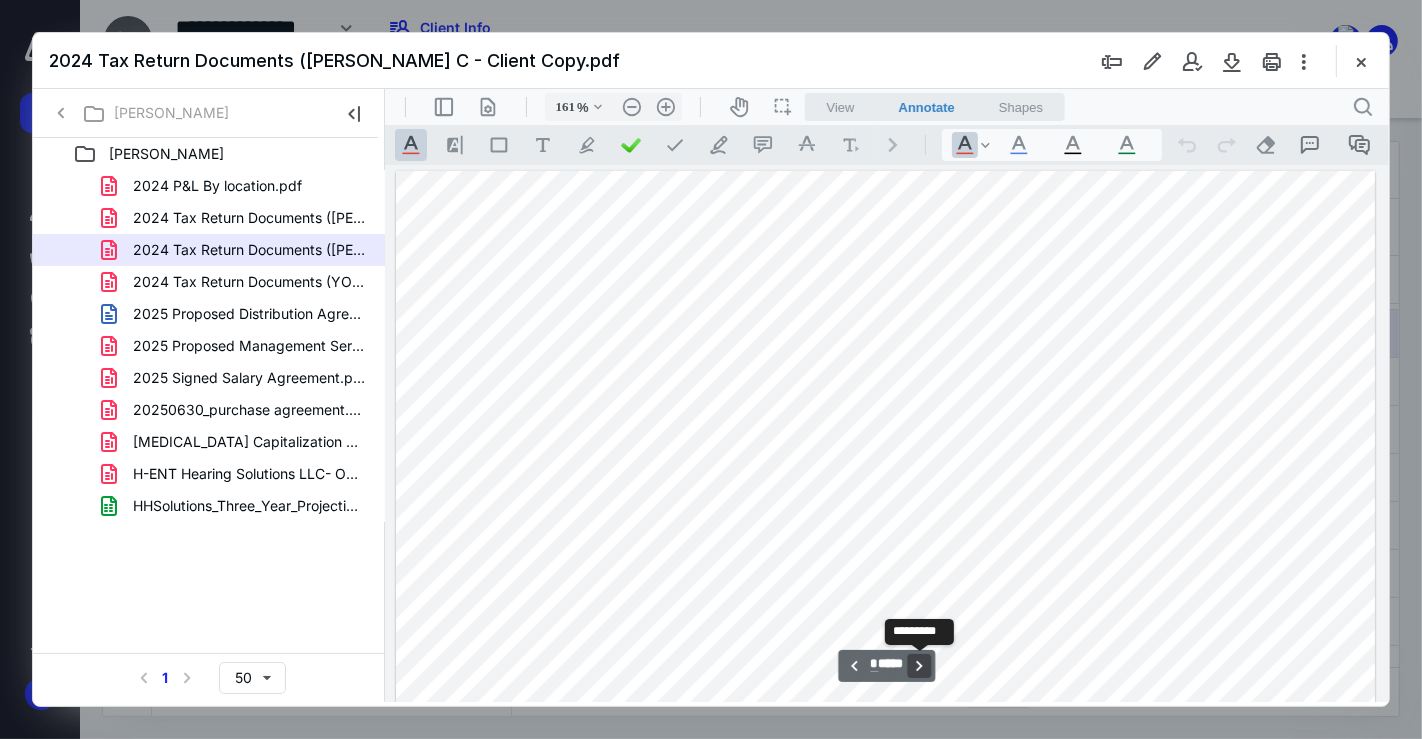 click on "**********" at bounding box center (919, 665) 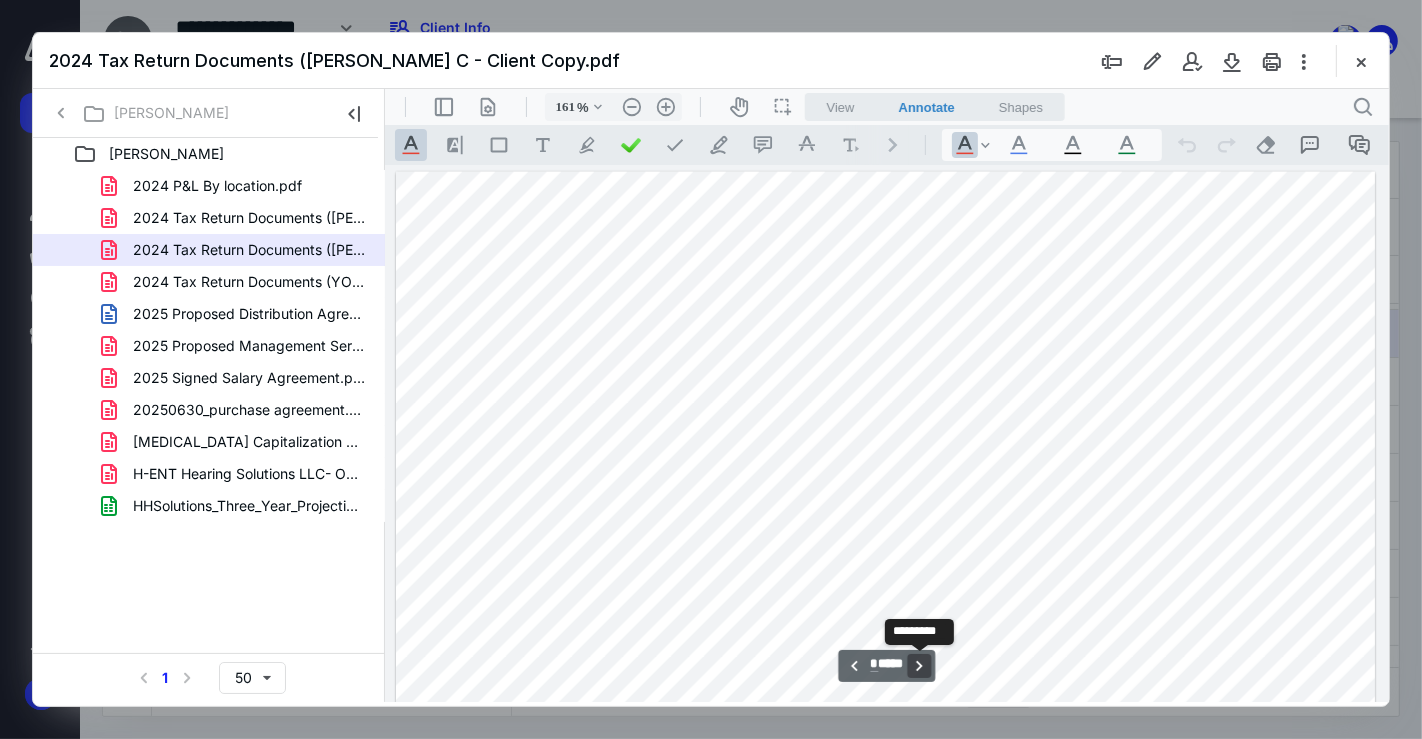 click on "**********" at bounding box center (919, 665) 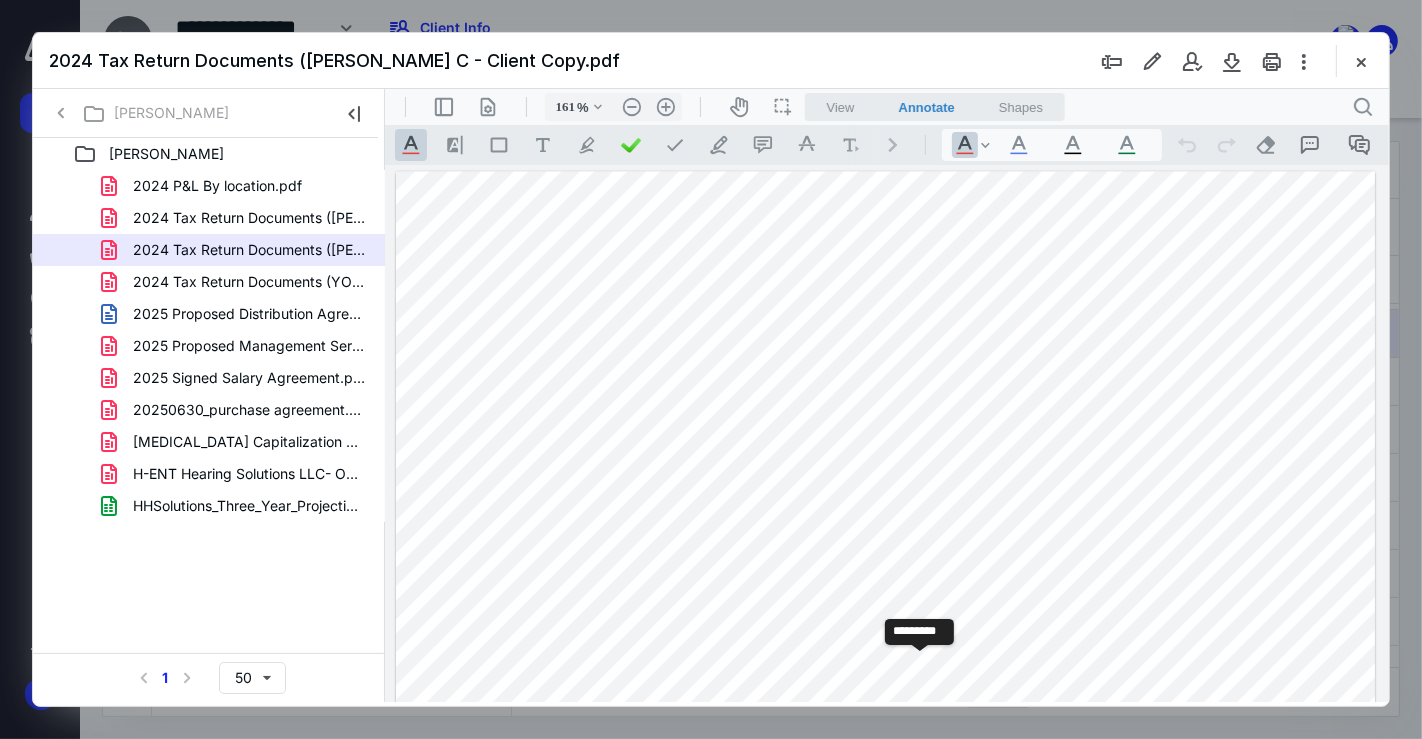 click on "**********" at bounding box center (919, 665) 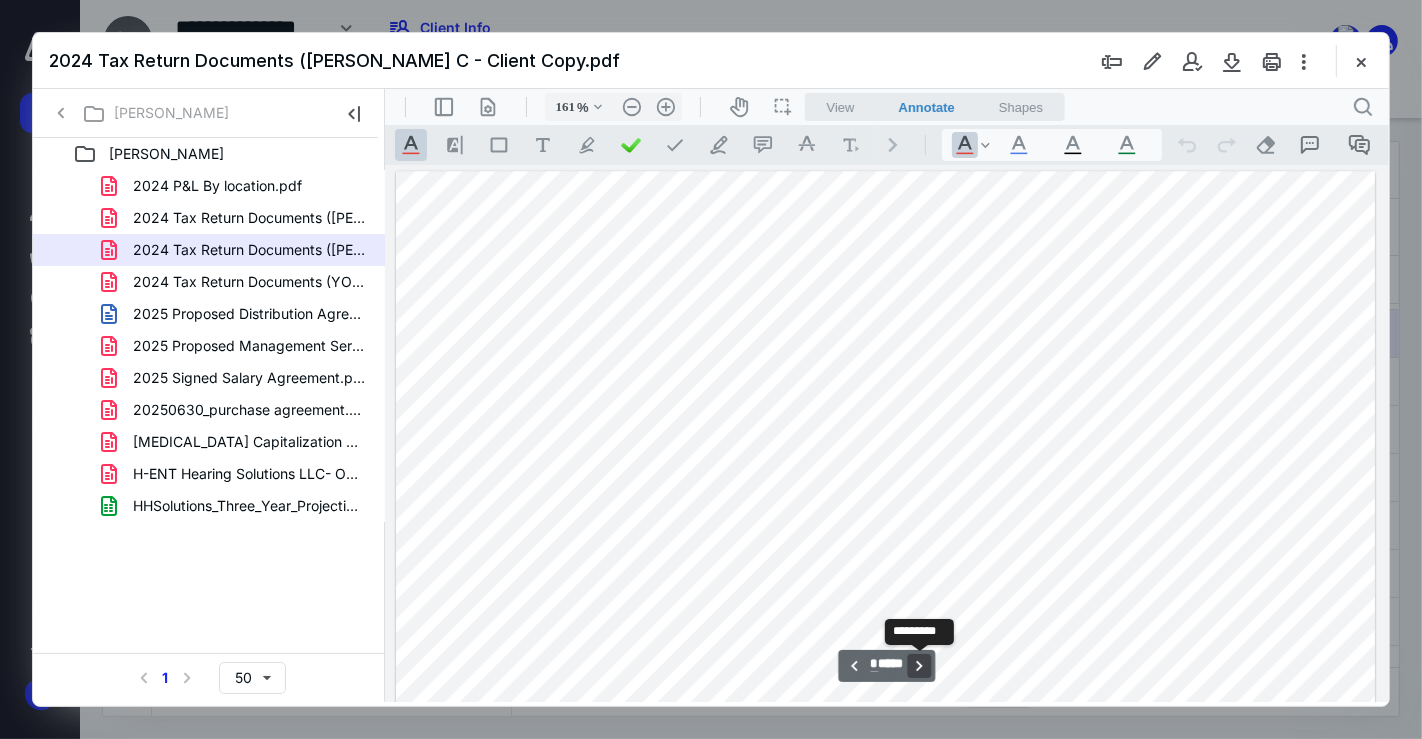 click on "**********" at bounding box center [919, 665] 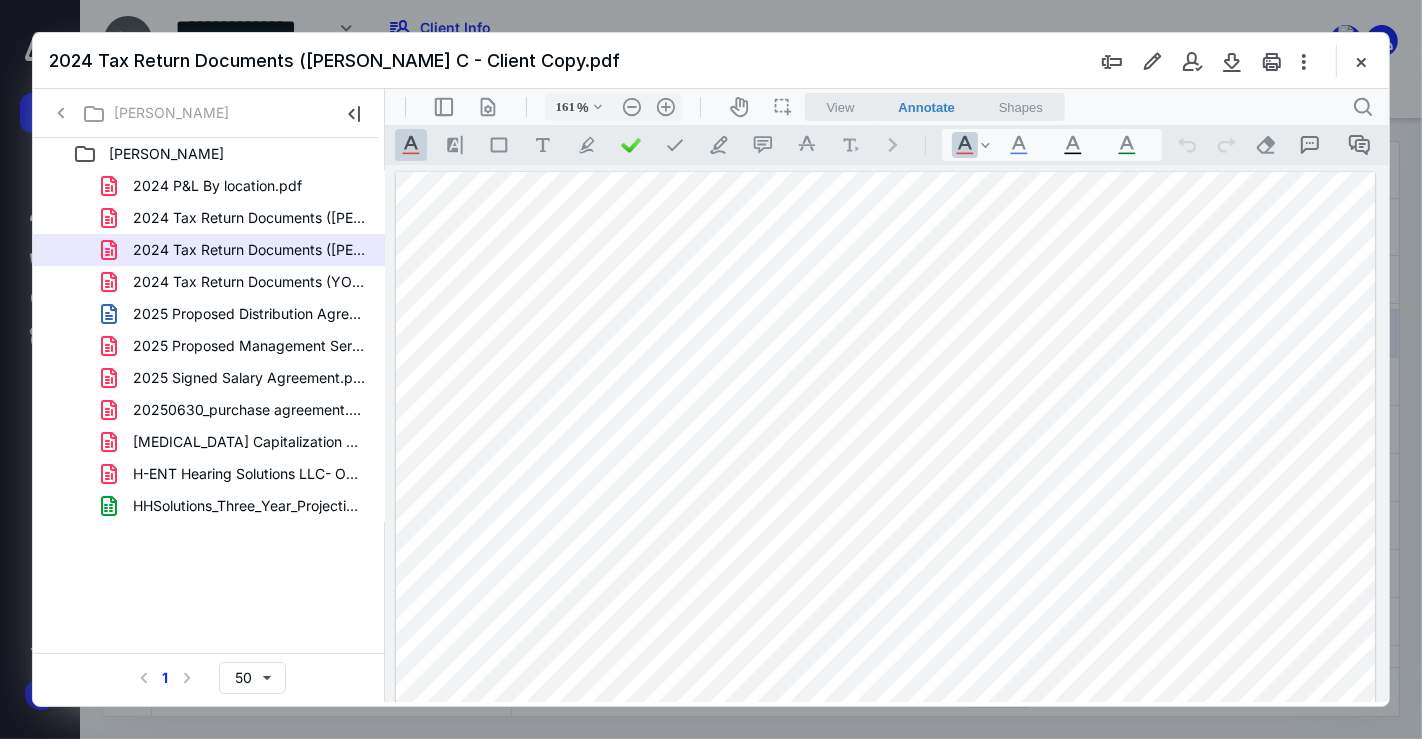 drag, startPoint x: 919, startPoint y: 664, endPoint x: 1192, endPoint y: 465, distance: 337.83133 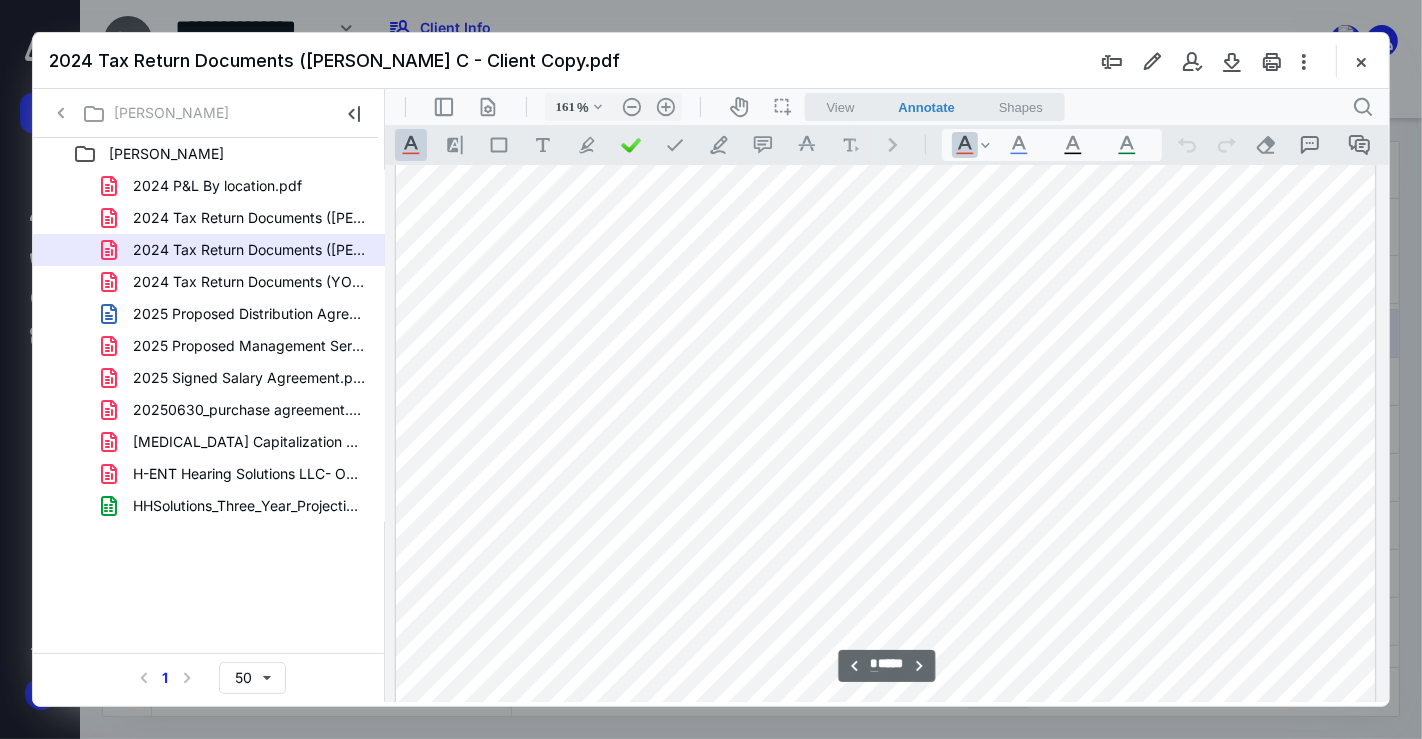 scroll, scrollTop: 6634, scrollLeft: 0, axis: vertical 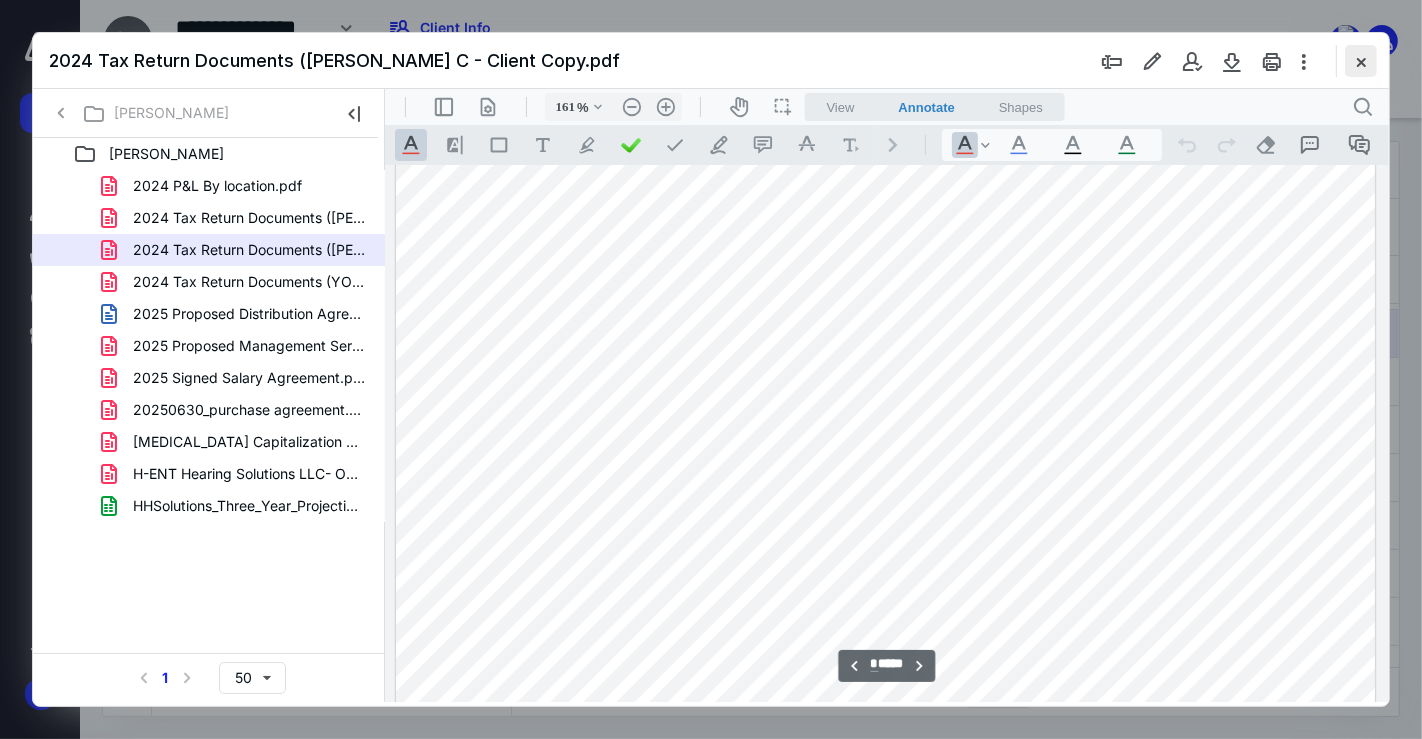 click at bounding box center [1361, 61] 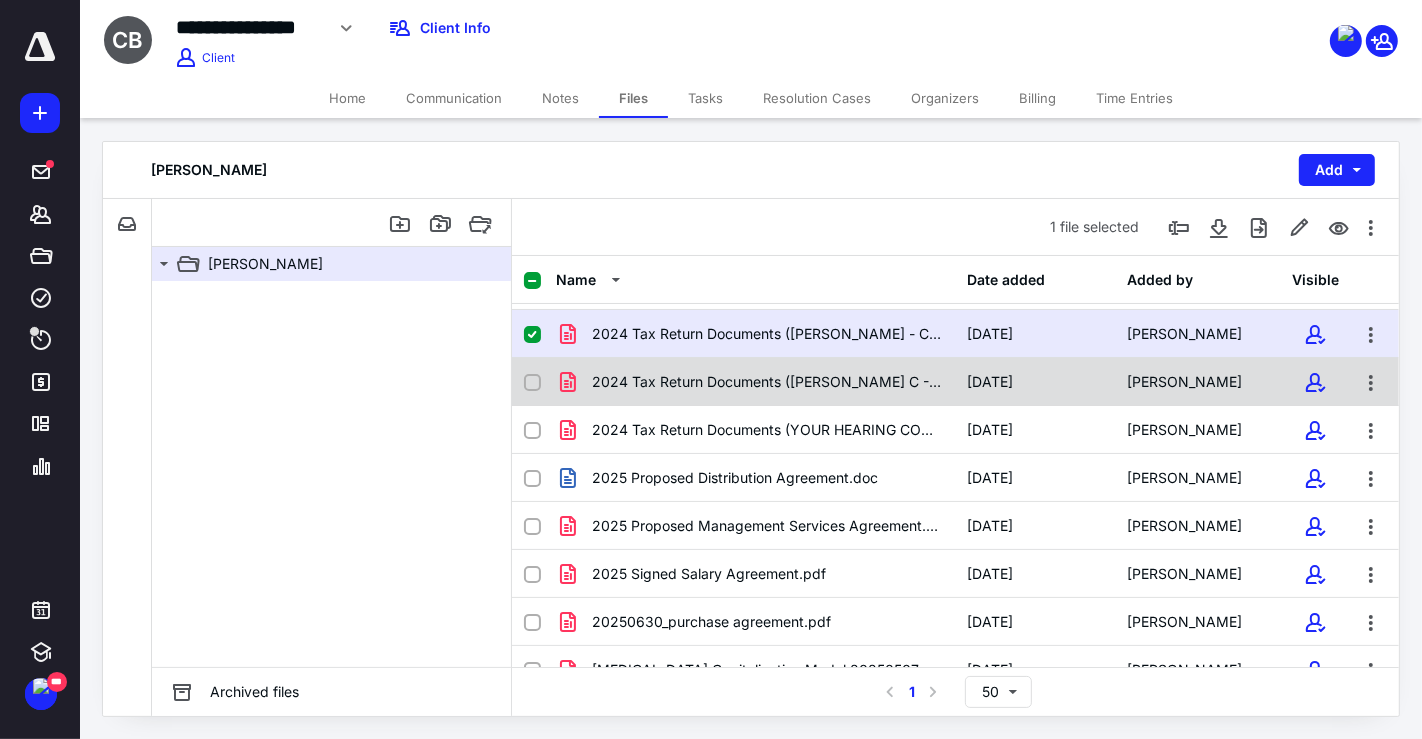 click on "2024 Tax Return Documents ([PERSON_NAME] C - Client Copy.pdf" at bounding box center (768, 382) 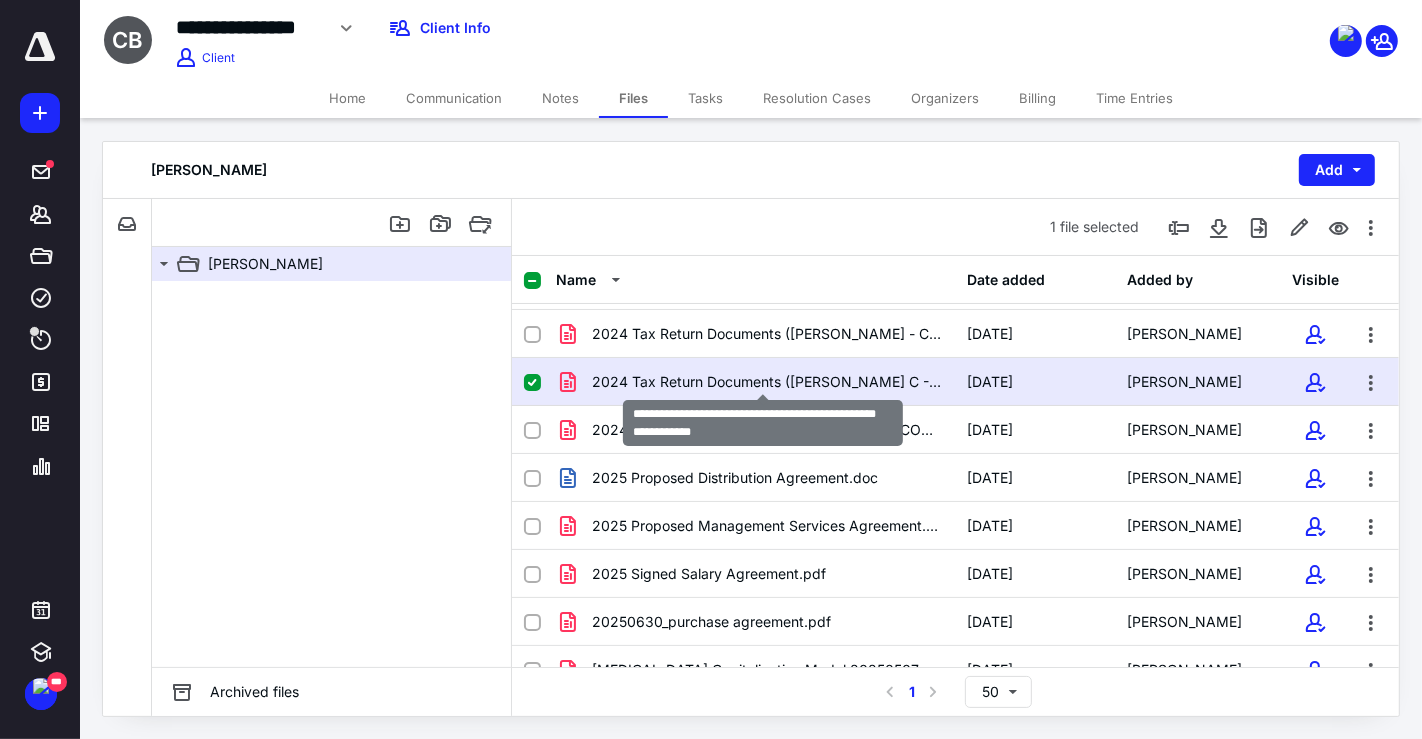 checkbox on "false" 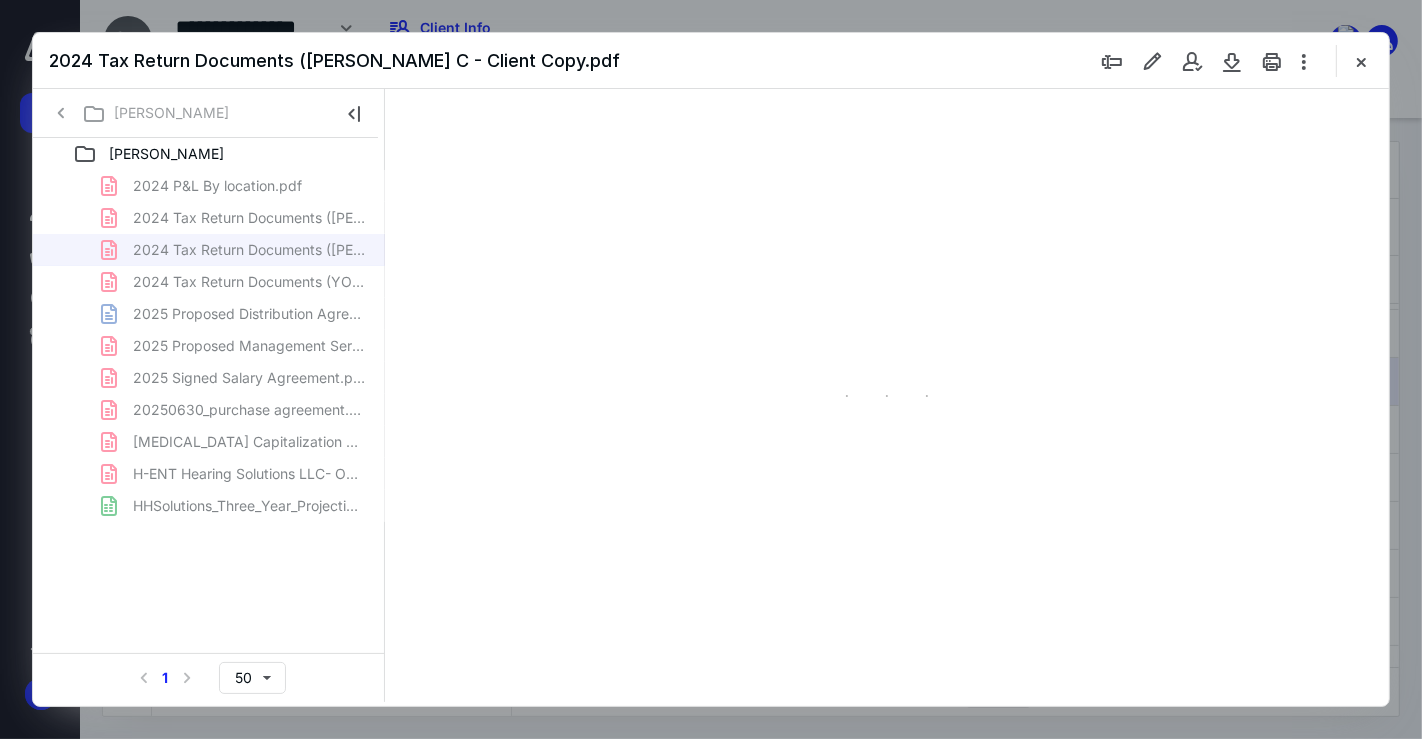 scroll, scrollTop: 0, scrollLeft: 0, axis: both 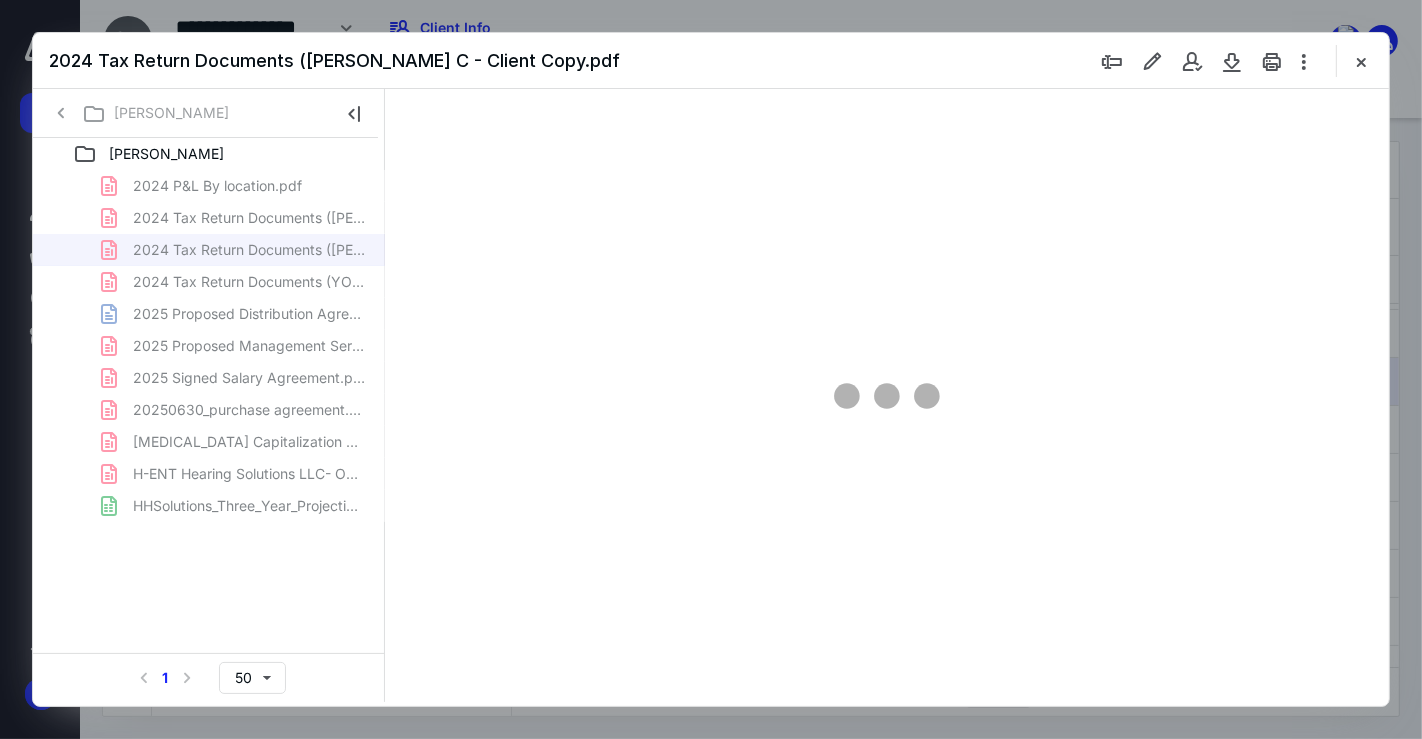 type on "161" 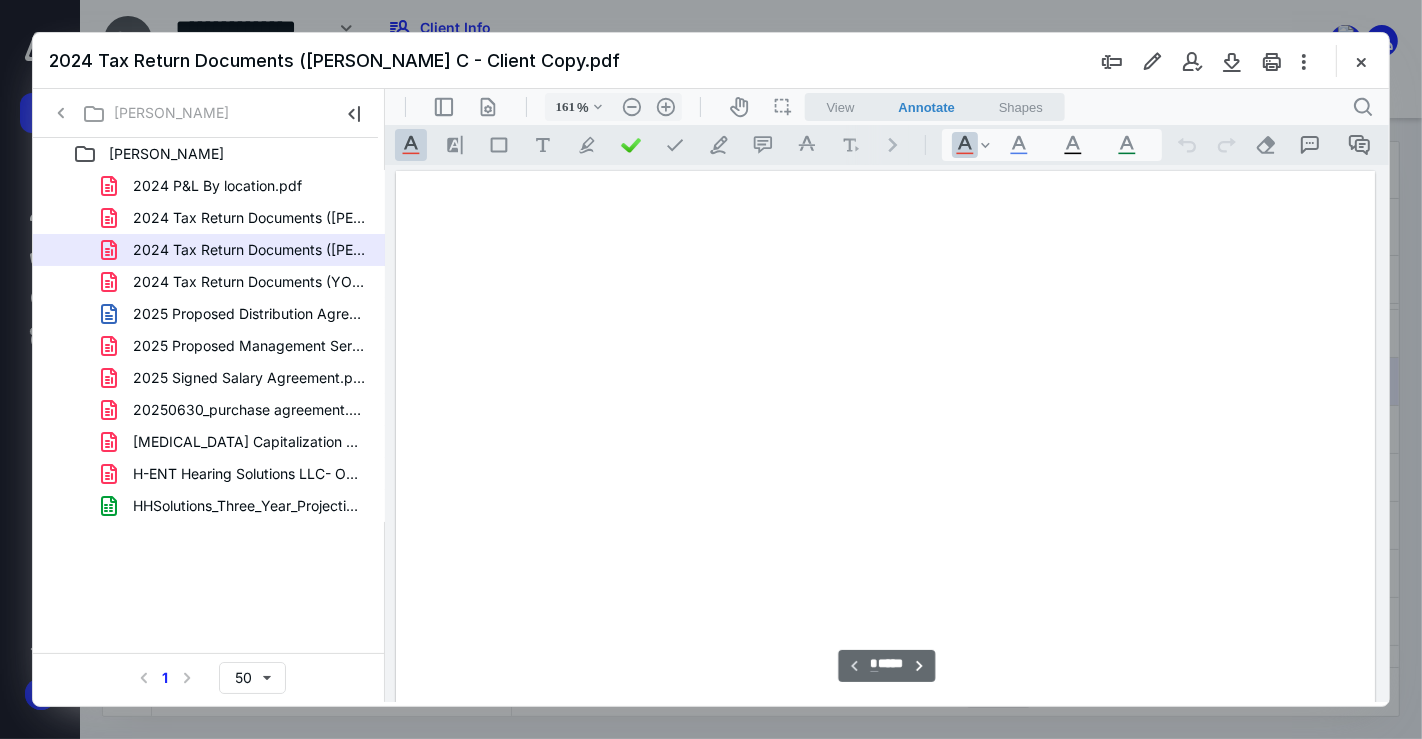scroll, scrollTop: 82, scrollLeft: 0, axis: vertical 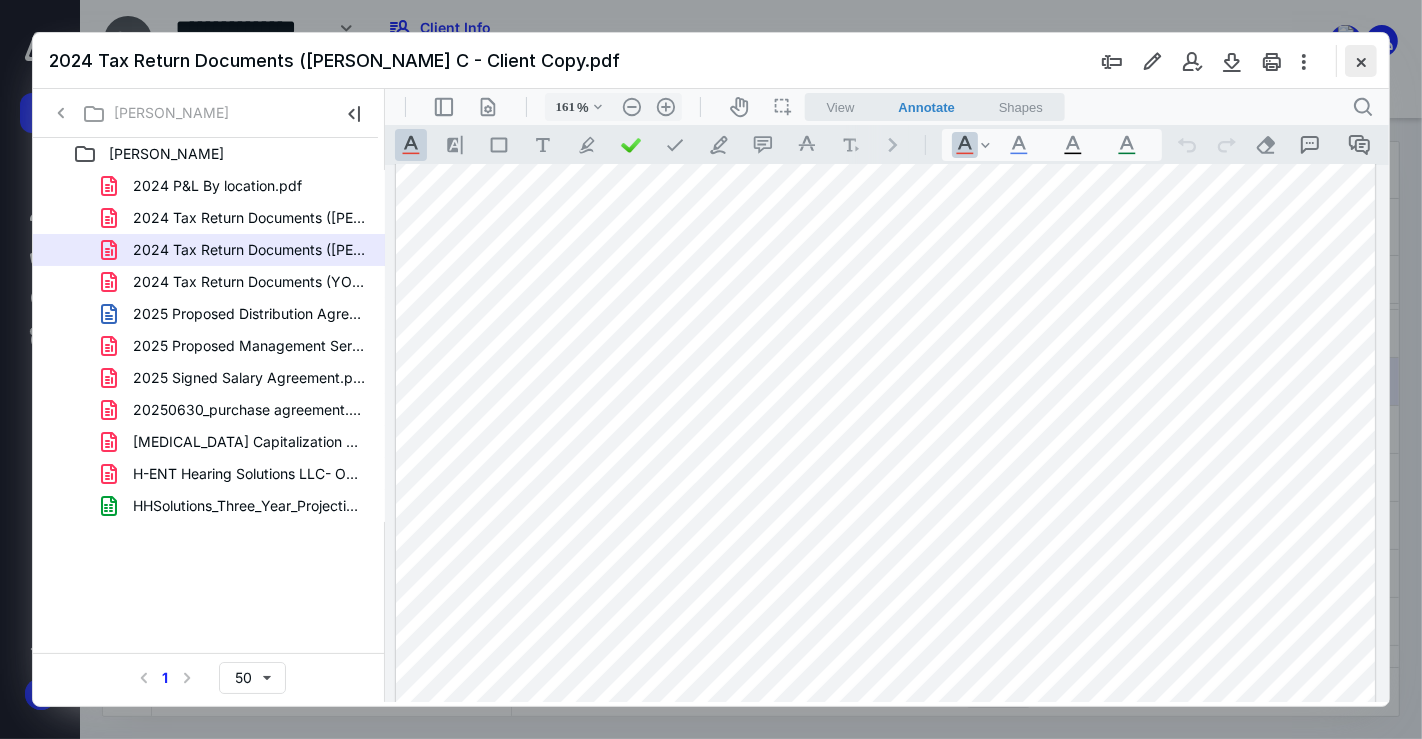 click at bounding box center [1361, 61] 